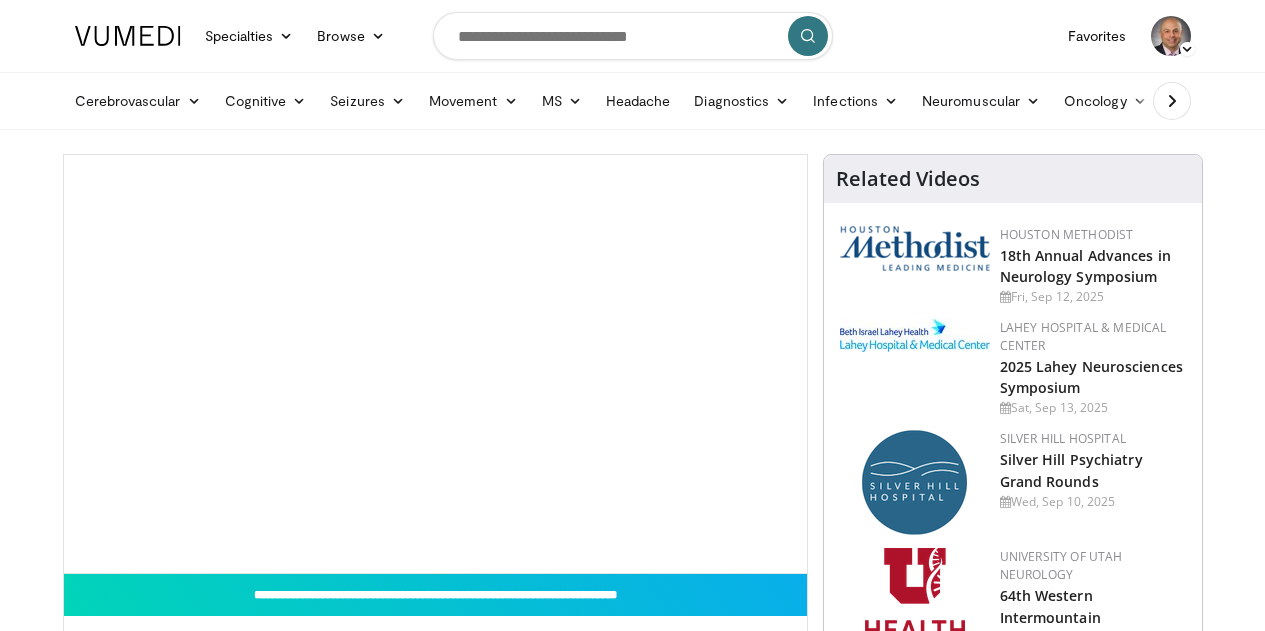 scroll, scrollTop: 38, scrollLeft: 0, axis: vertical 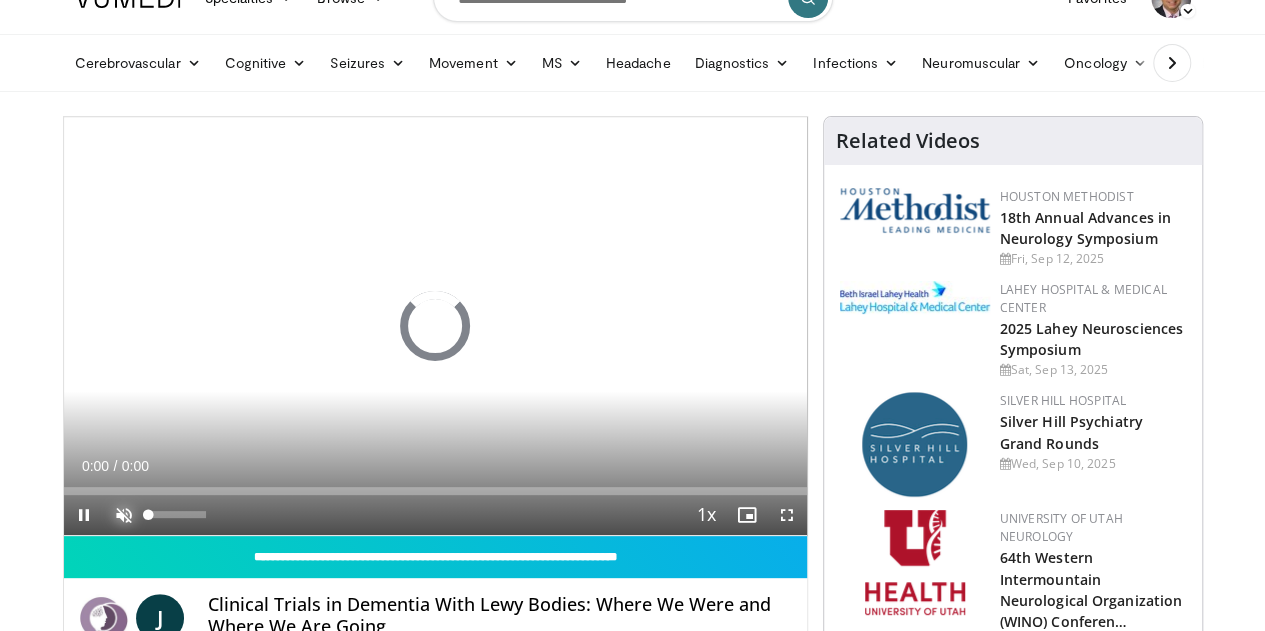 click at bounding box center [124, 515] 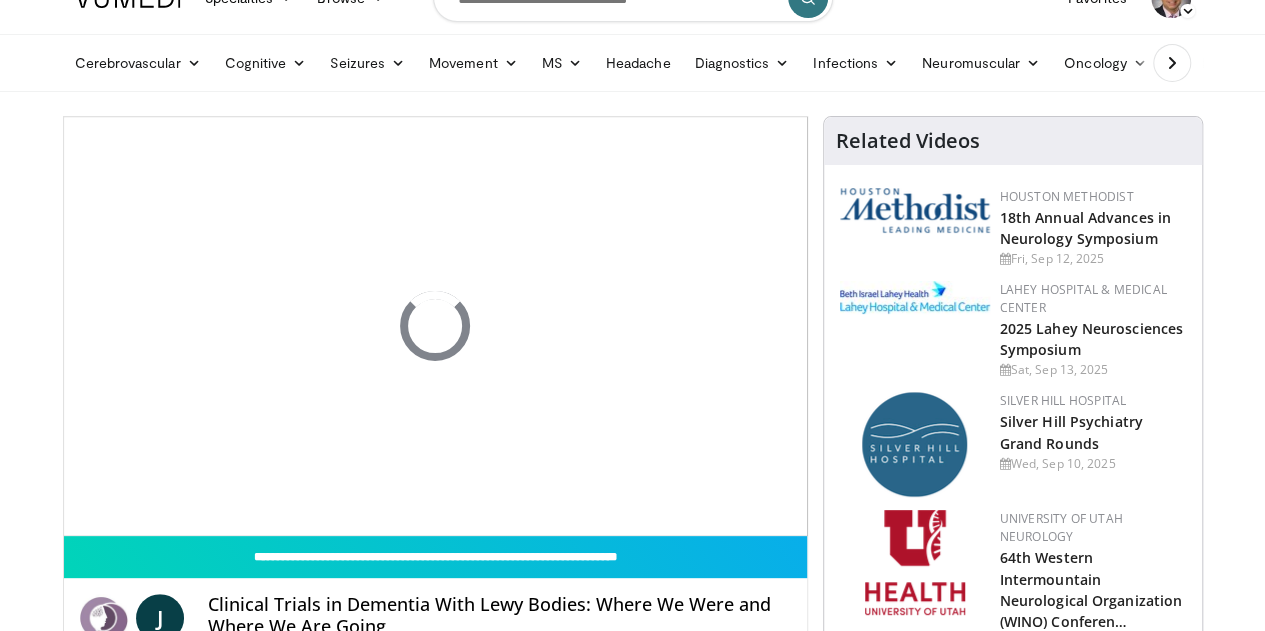 scroll, scrollTop: 0, scrollLeft: 0, axis: both 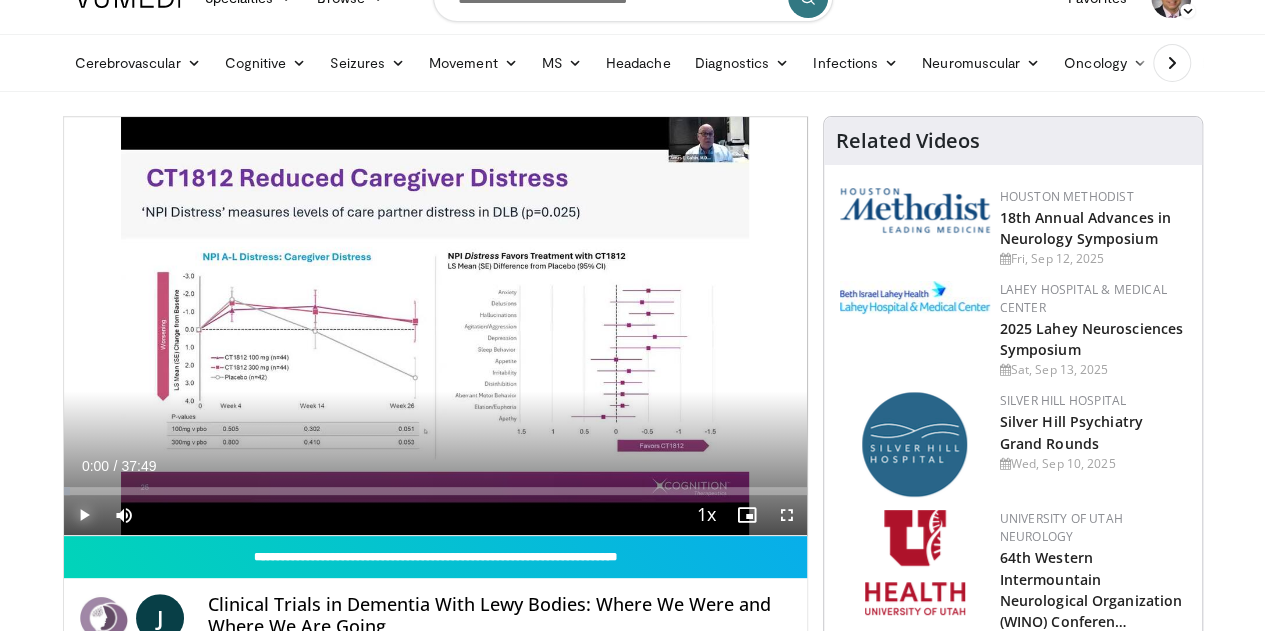 click at bounding box center (84, 515) 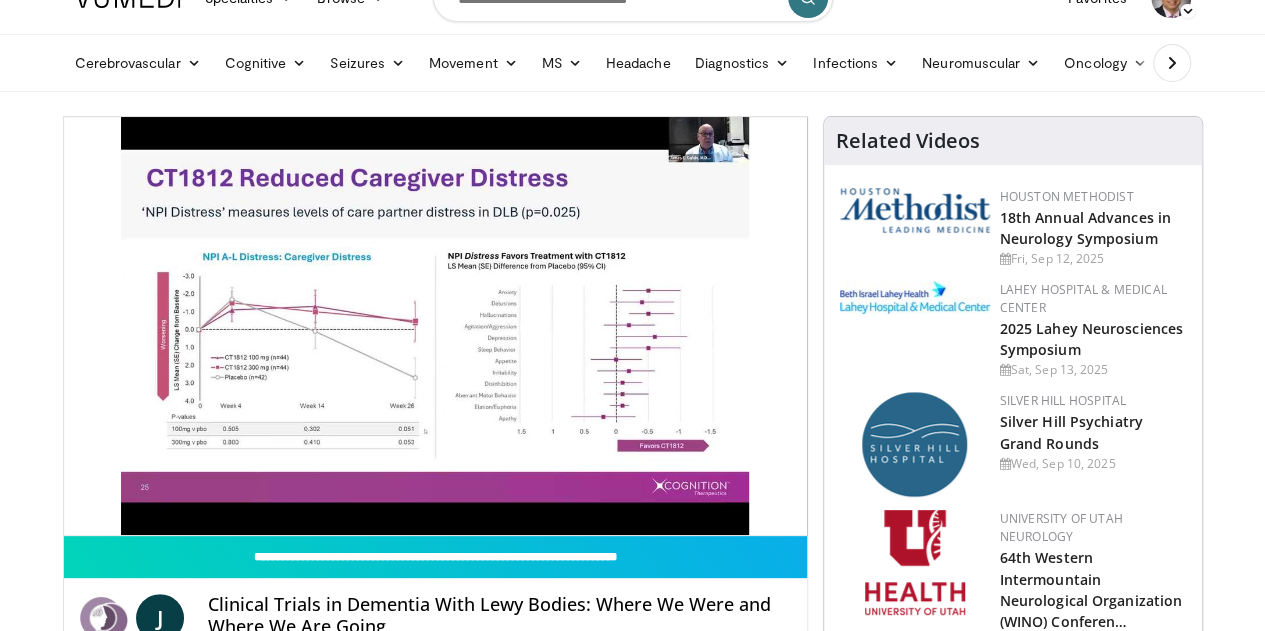 type 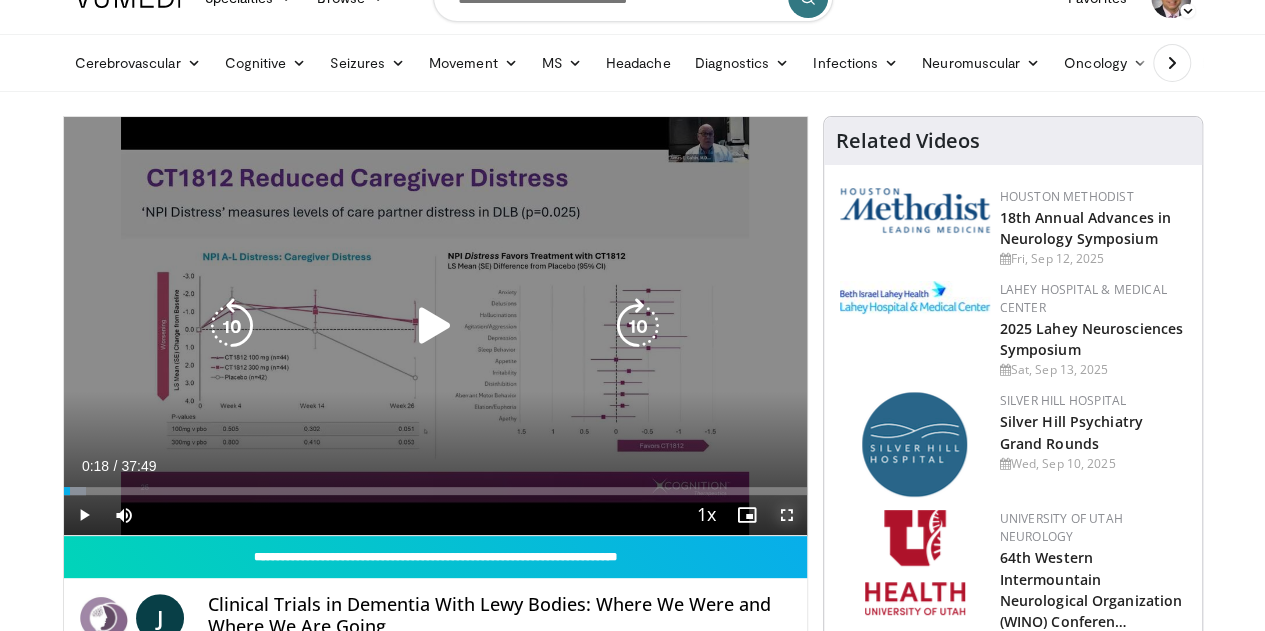 drag, startPoint x: 808, startPoint y: 551, endPoint x: 808, endPoint y: 672, distance: 121 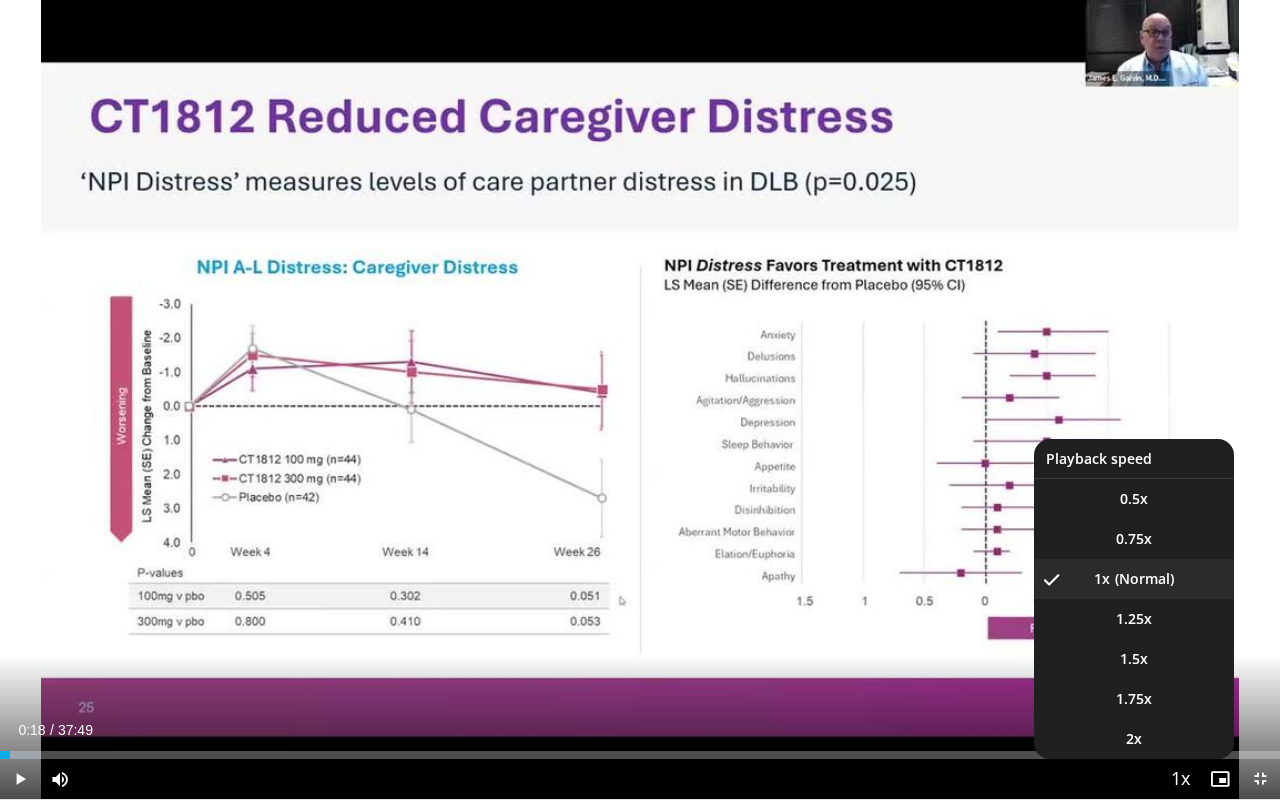 click at bounding box center (1180, 780) 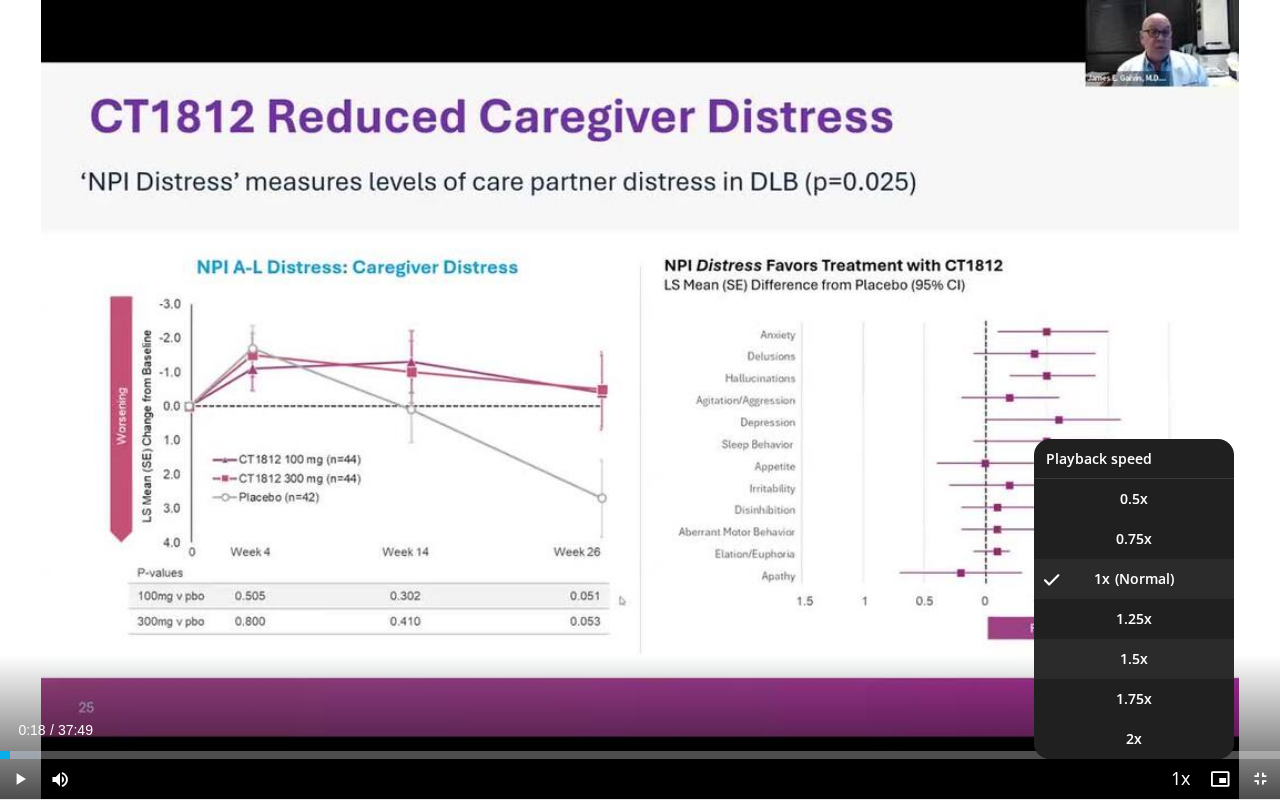 click on "1.5x" at bounding box center [1134, 659] 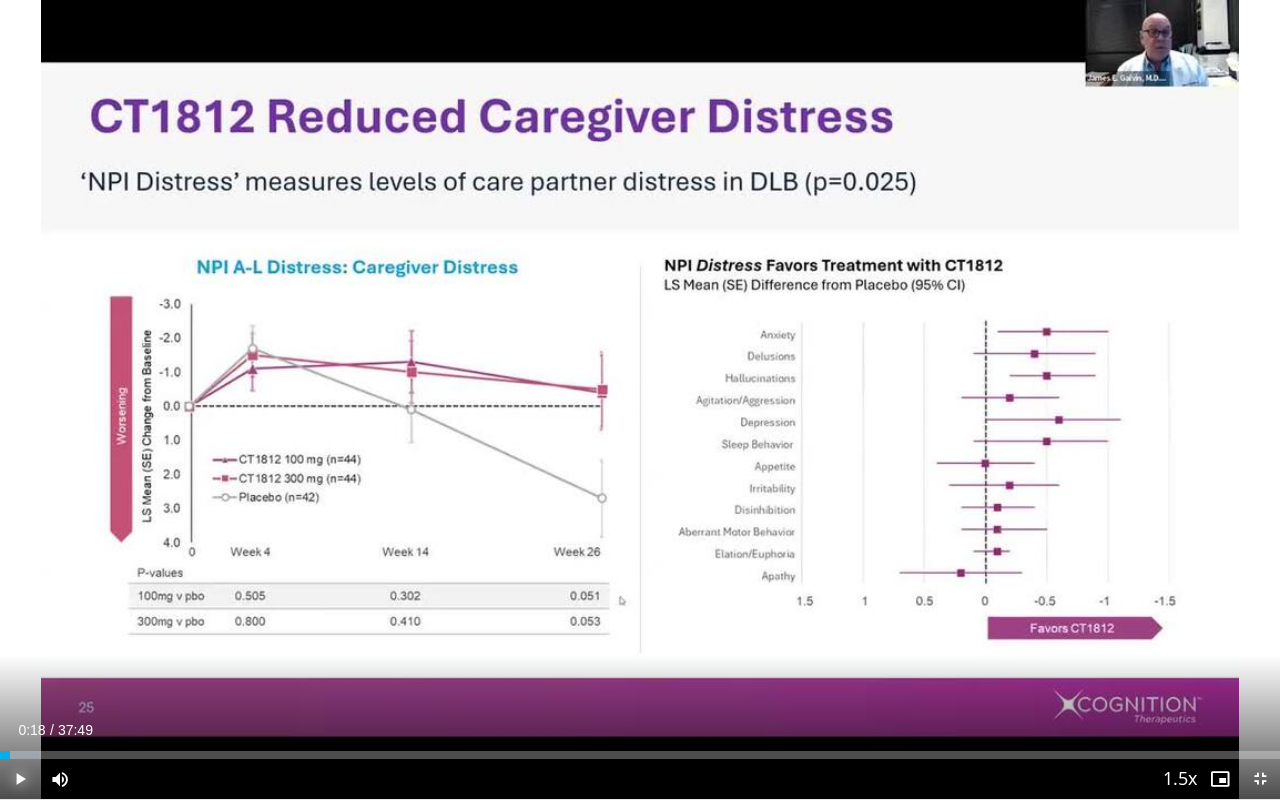 click at bounding box center (20, 779) 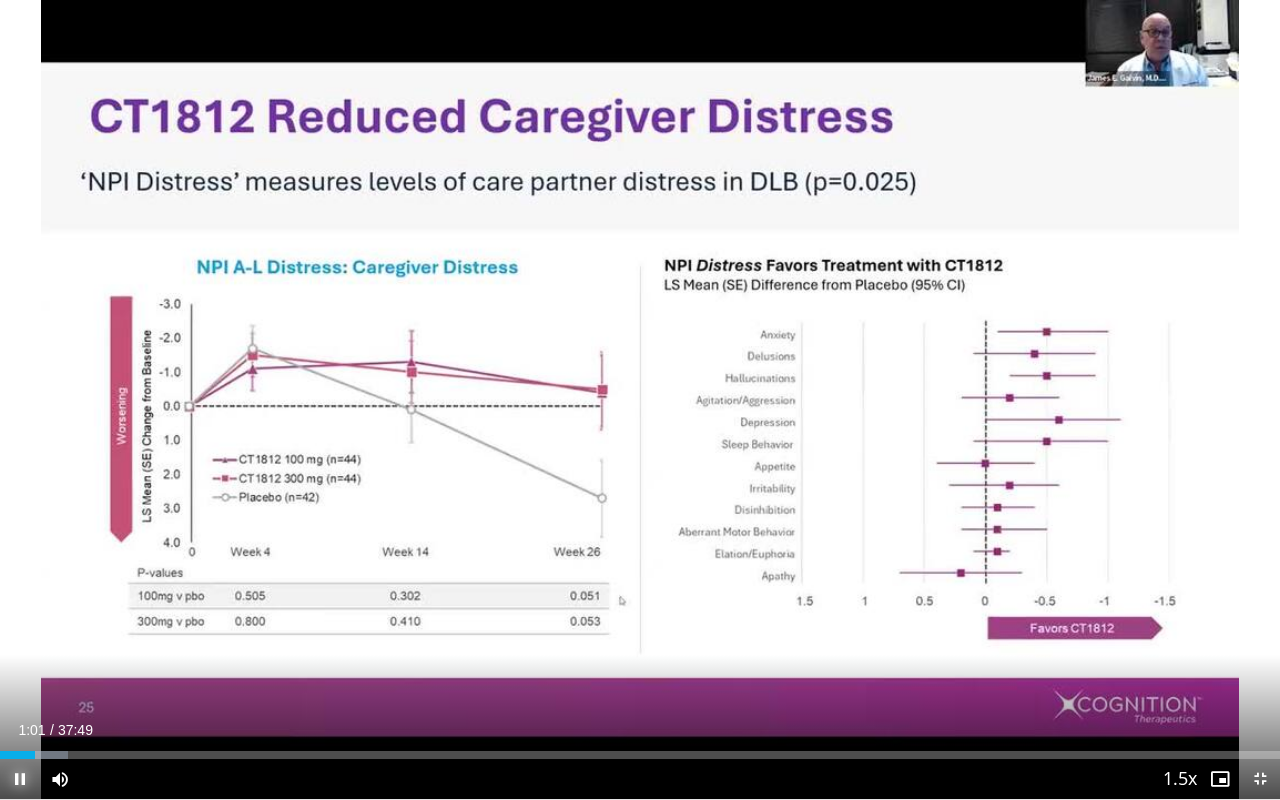 click at bounding box center [20, 779] 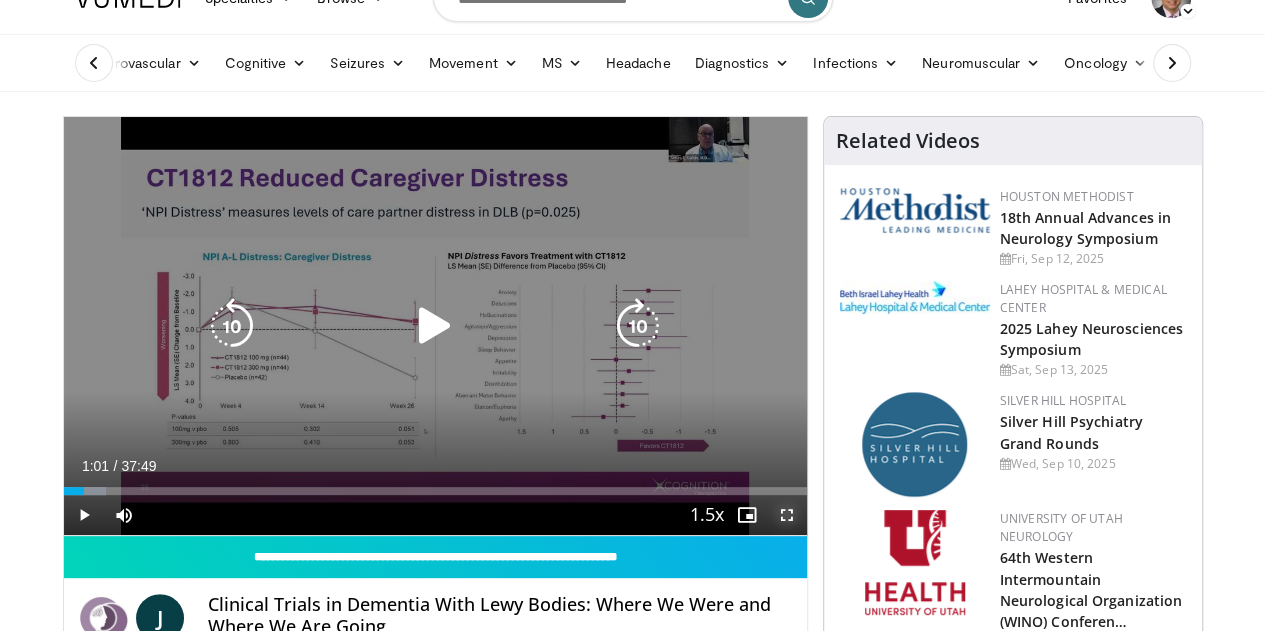 drag, startPoint x: 805, startPoint y: 544, endPoint x: 805, endPoint y: 665, distance: 121 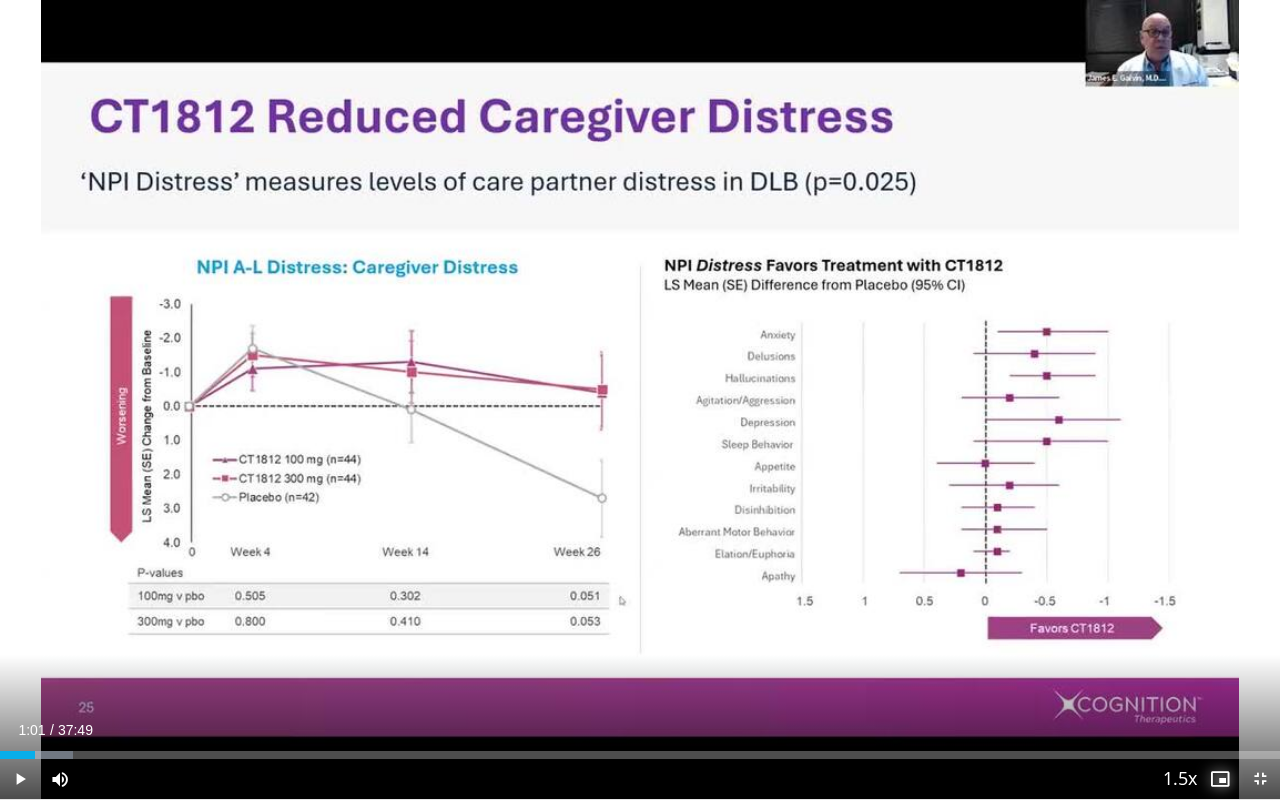 click at bounding box center [1220, 779] 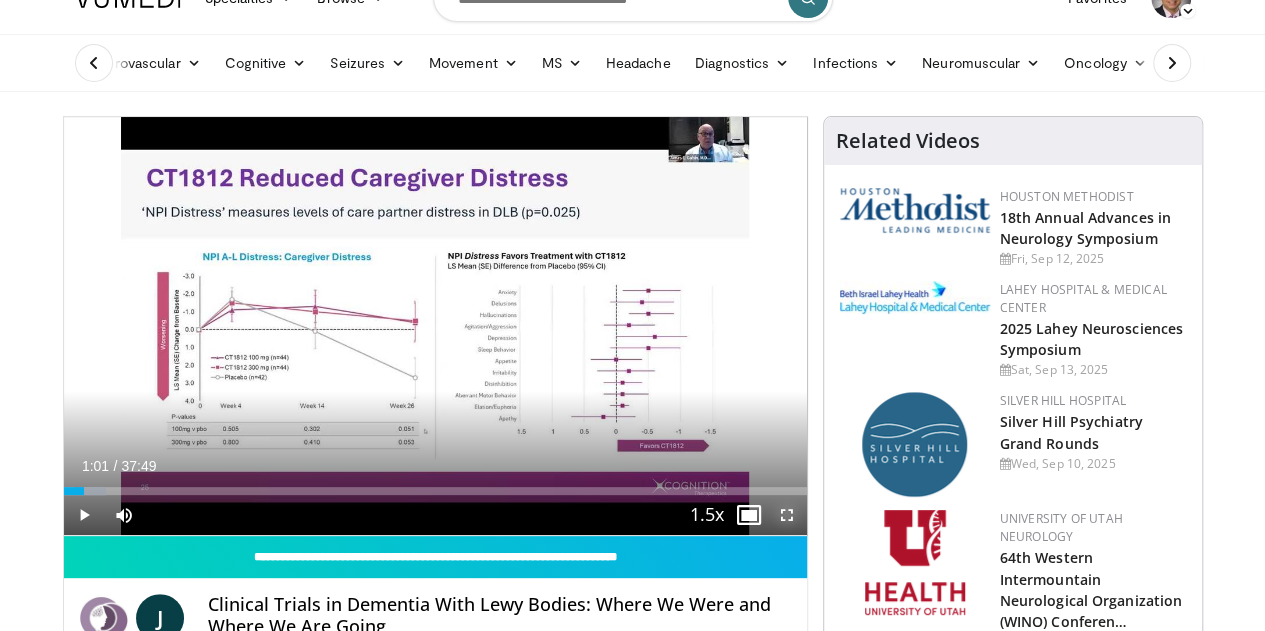 click at bounding box center [787, 515] 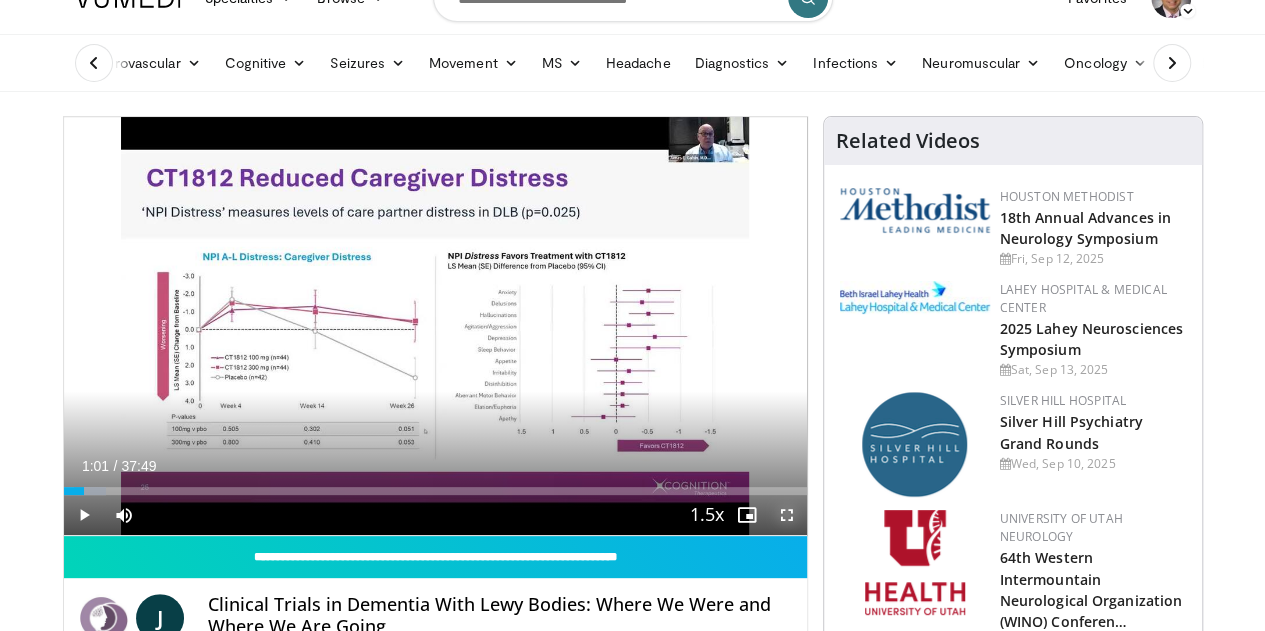 click at bounding box center (787, 515) 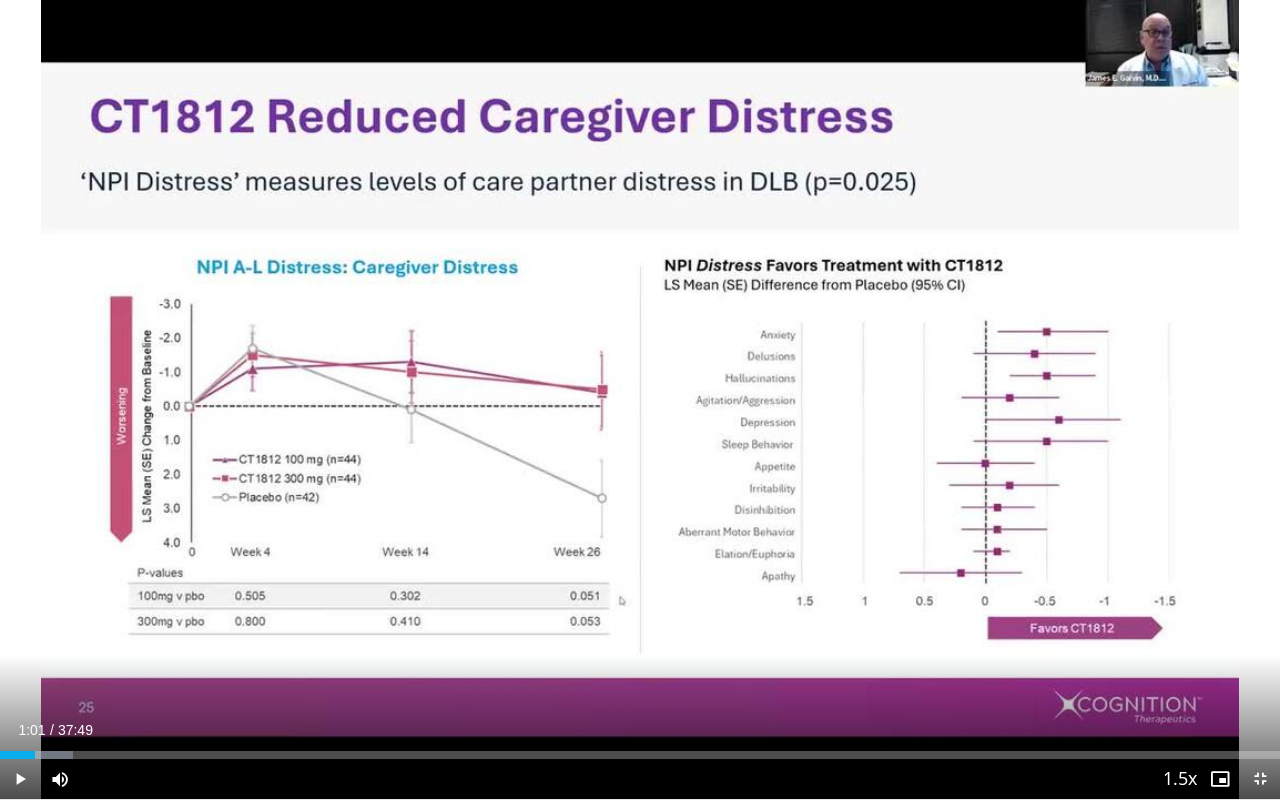 click on "**********" at bounding box center (640, 400) 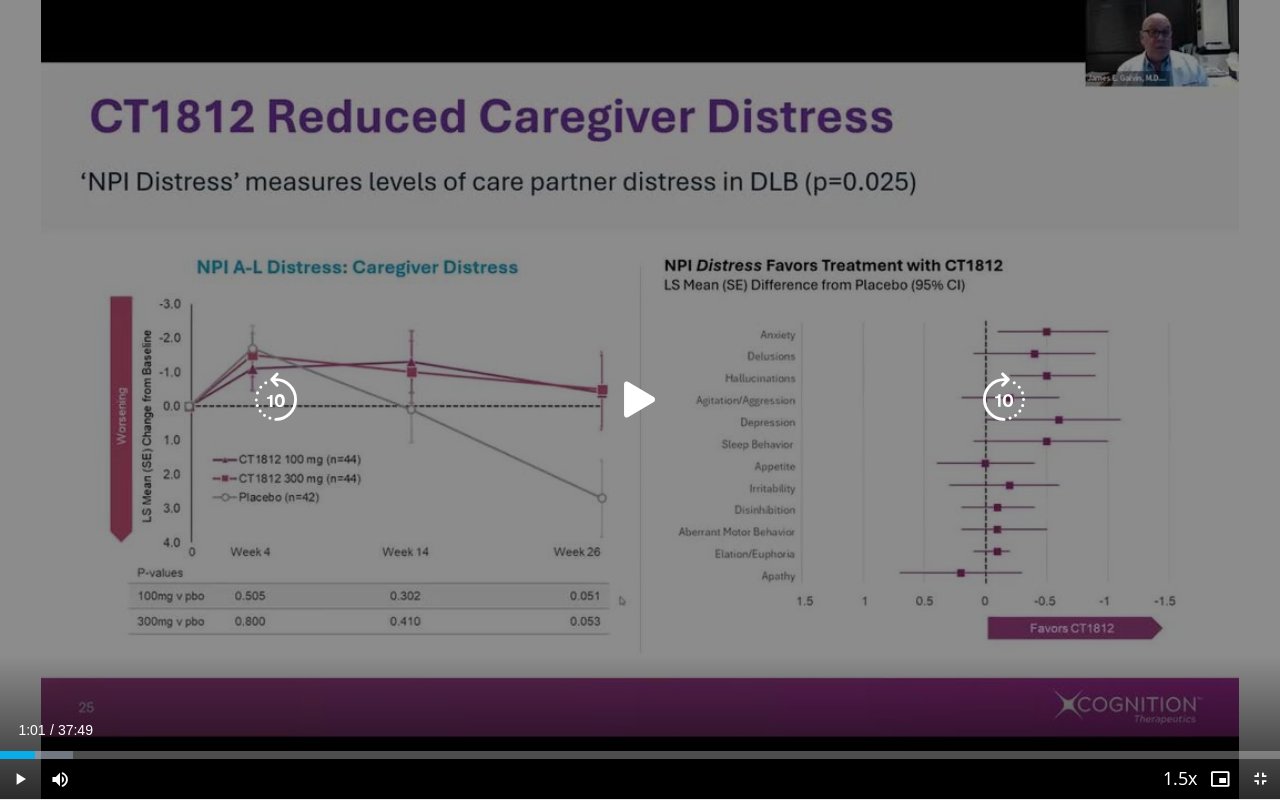 click on "10 seconds
Tap to unmute" at bounding box center (640, 399) 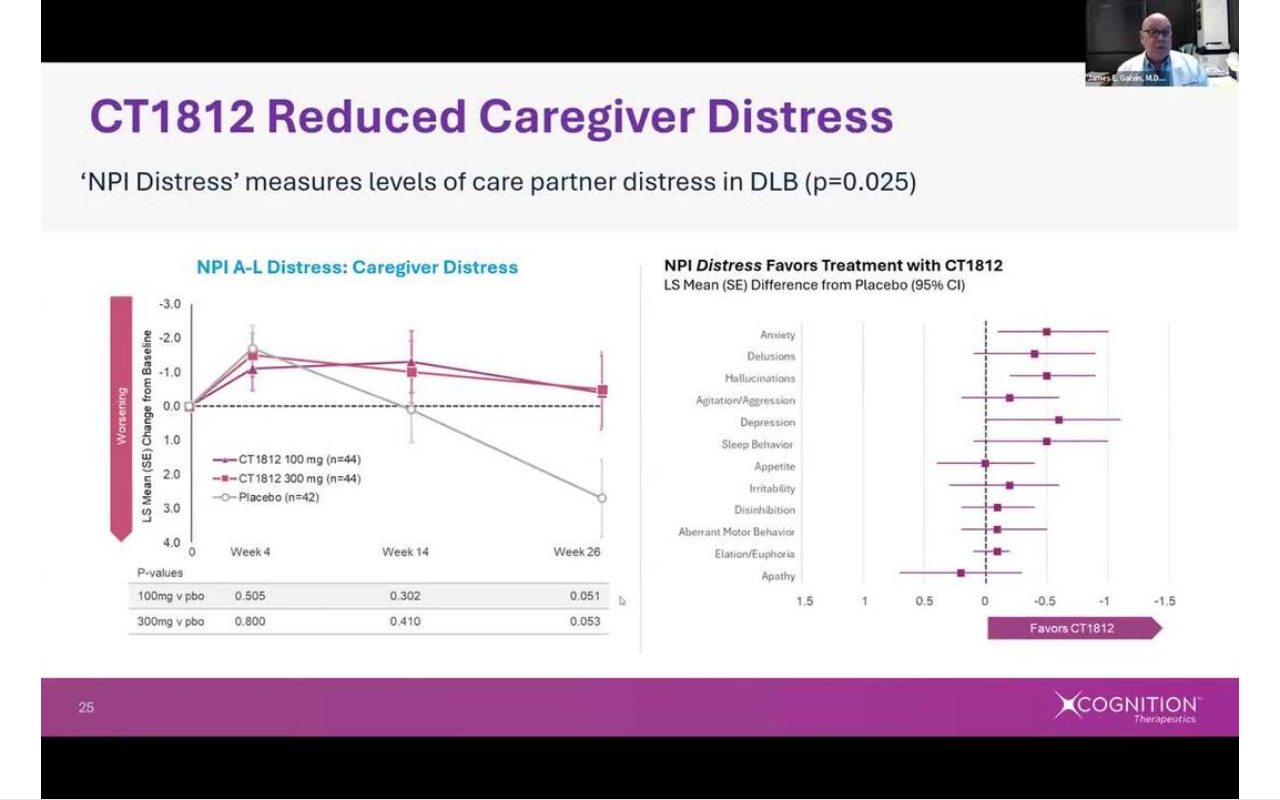 click on "10 seconds
Tap to unmute" at bounding box center [640, 399] 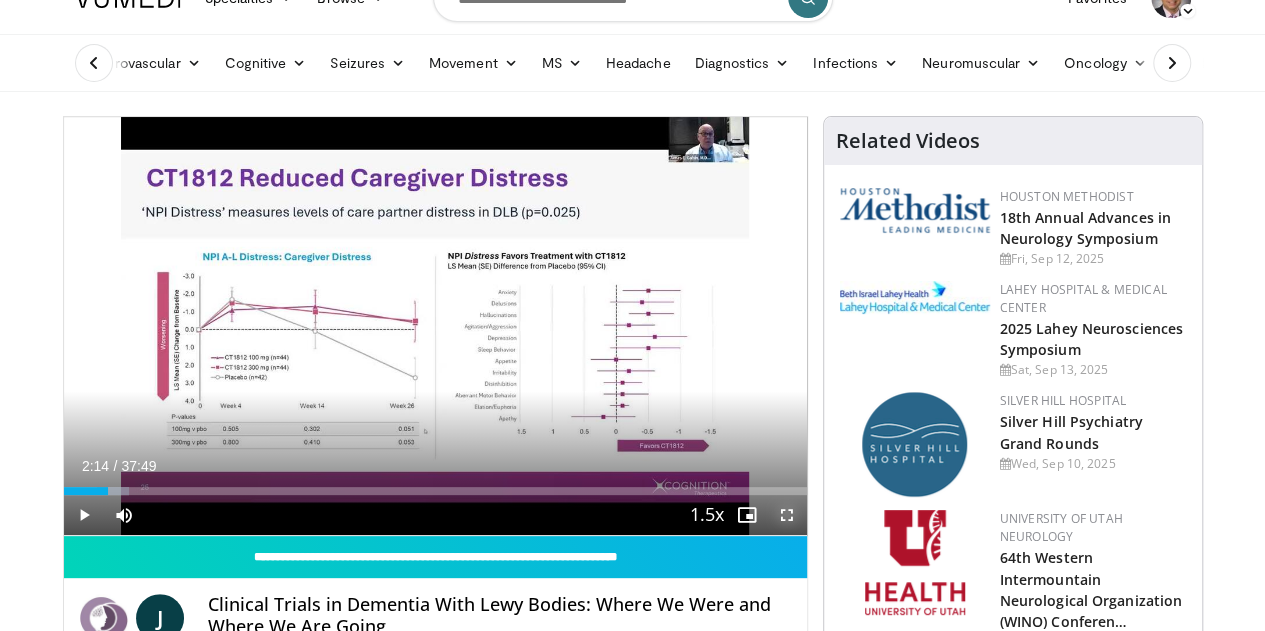 click at bounding box center (787, 515) 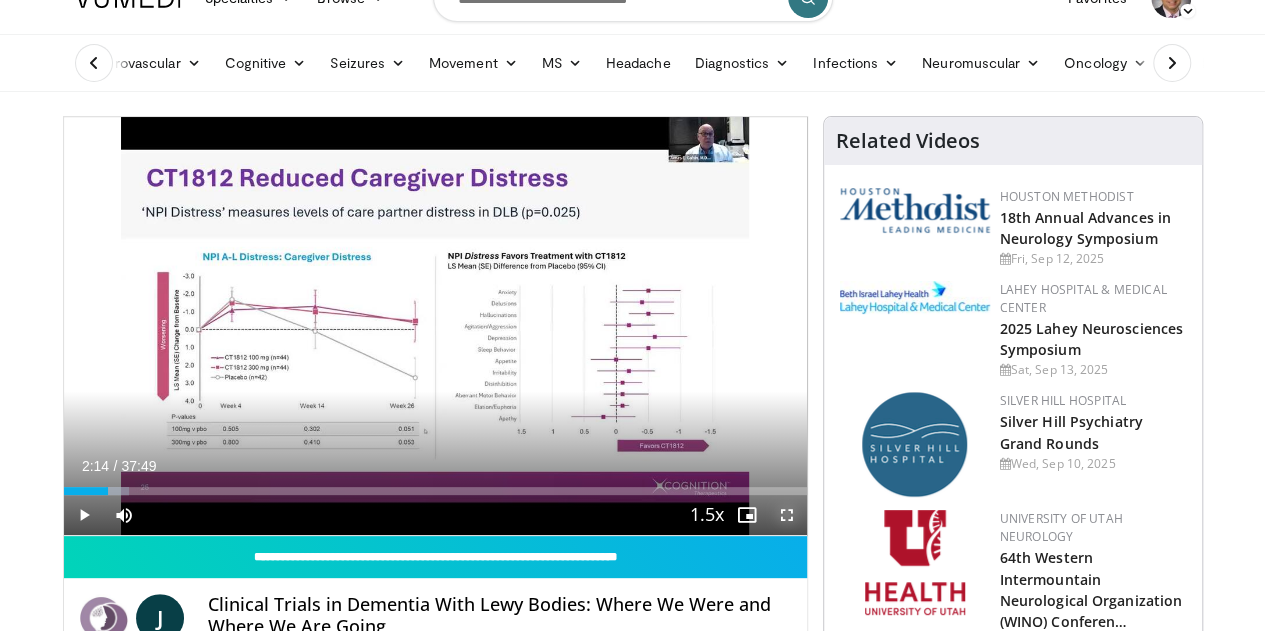 click at bounding box center (787, 515) 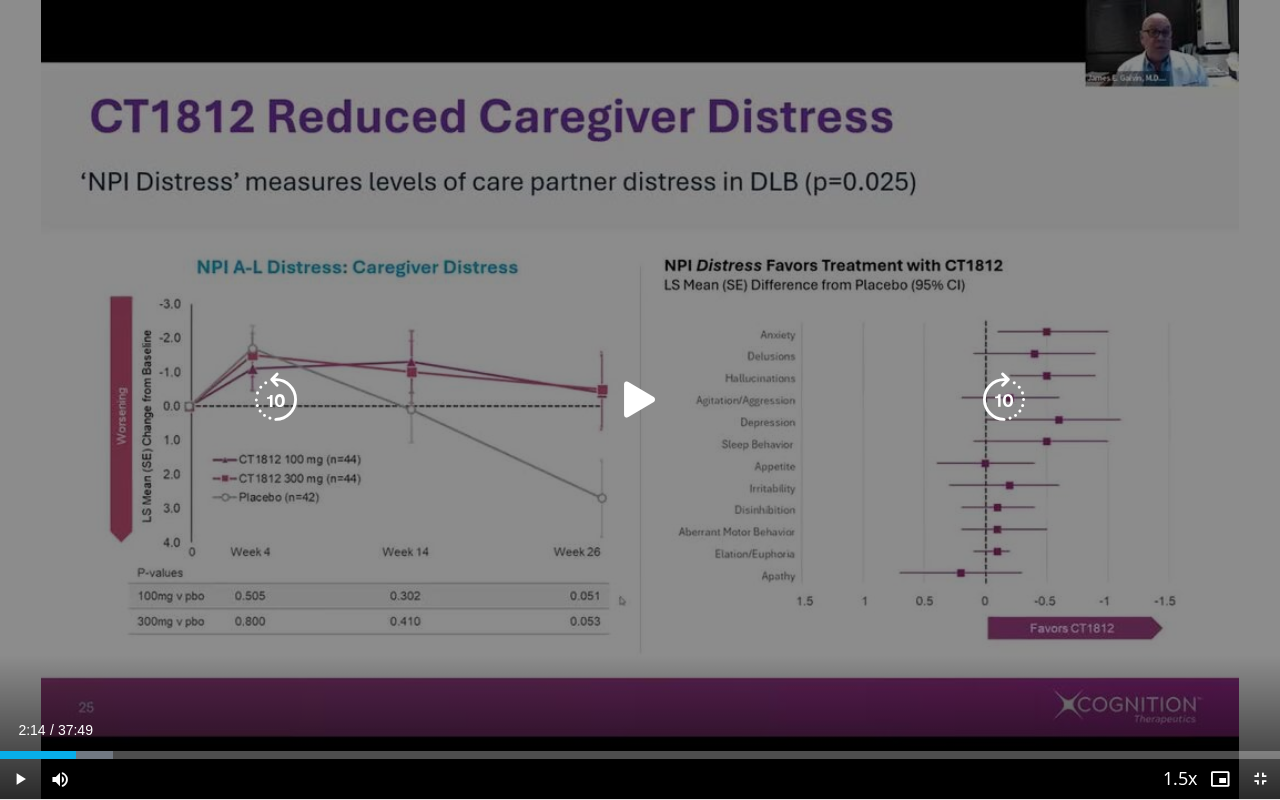 click at bounding box center [276, 400] 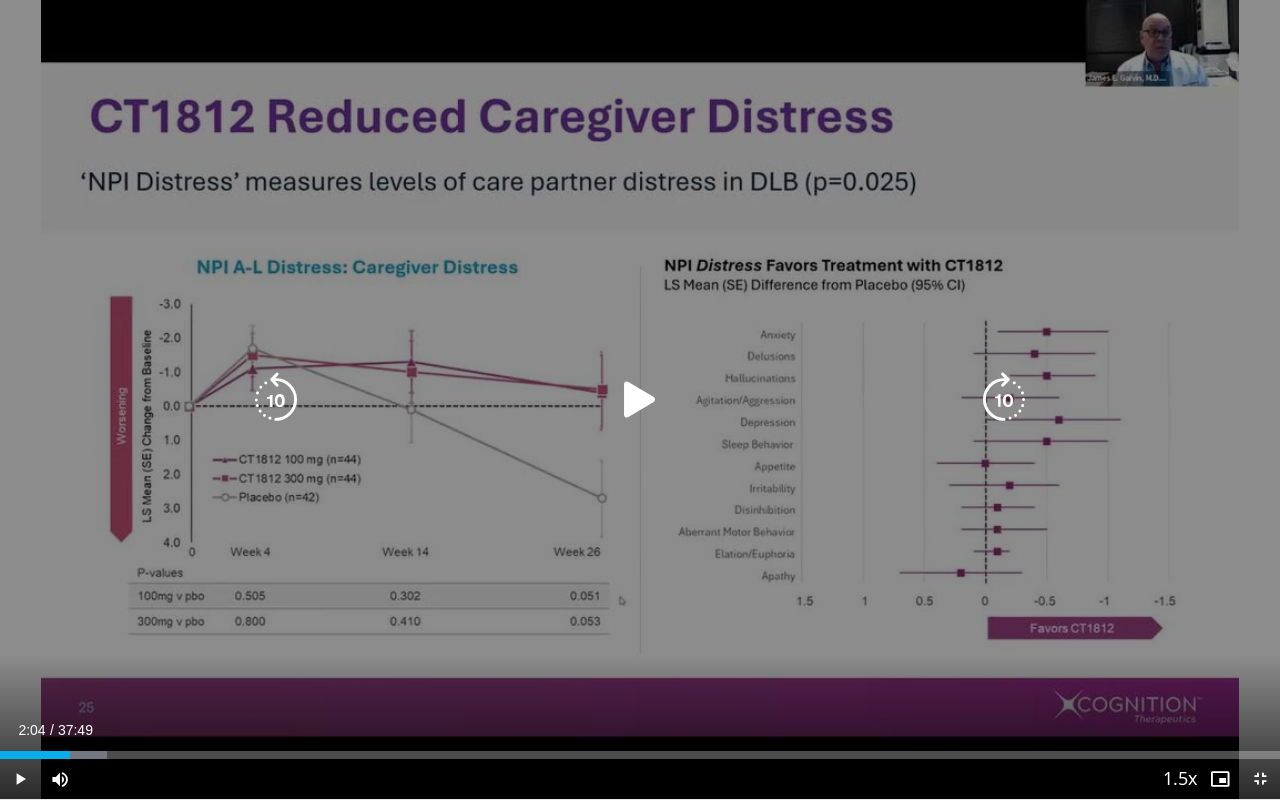 click at bounding box center [276, 400] 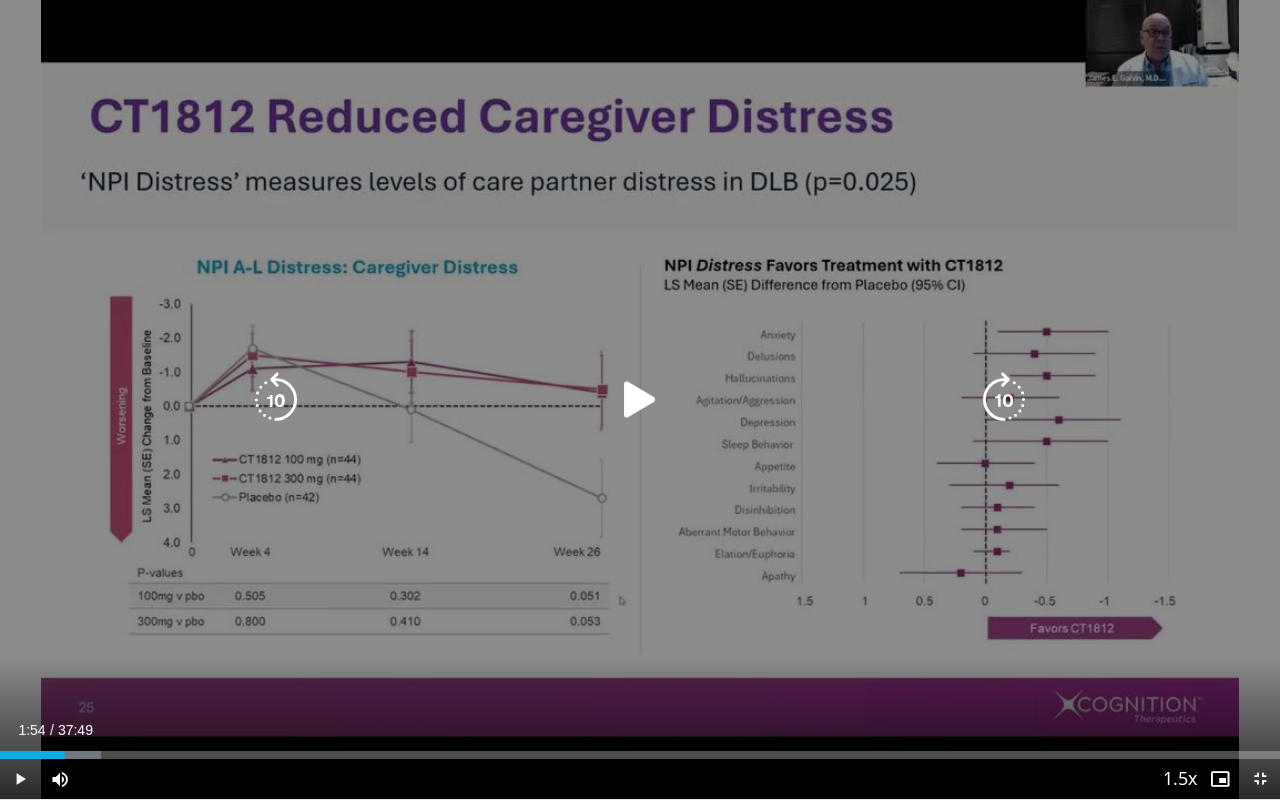 click at bounding box center [276, 400] 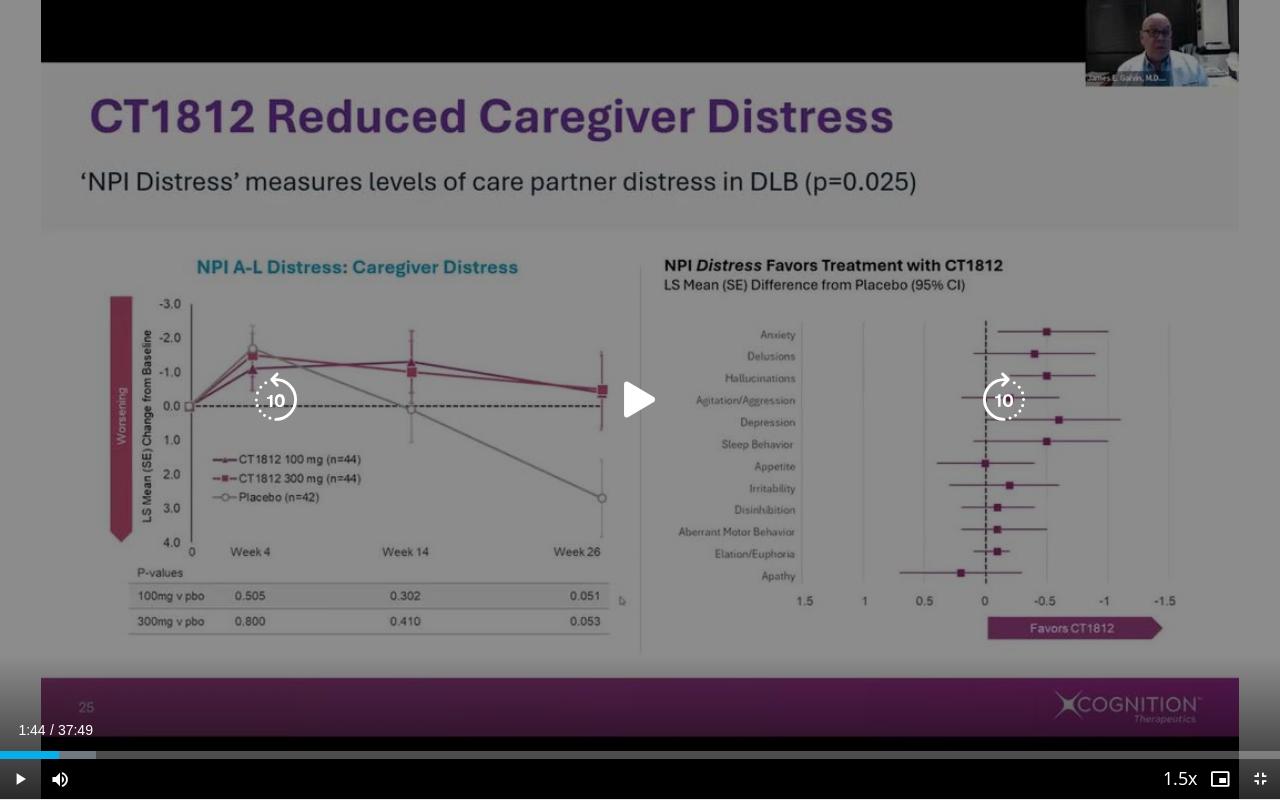 click at bounding box center (276, 400) 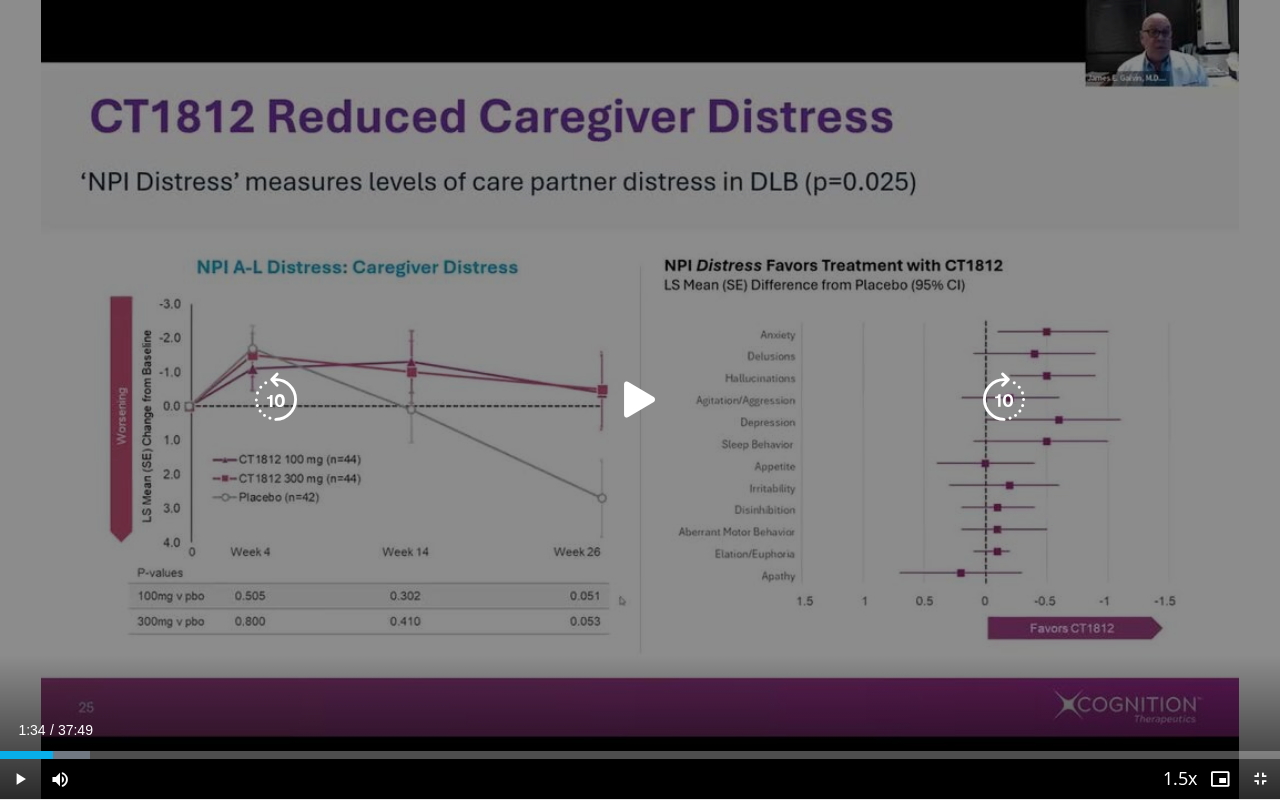 click at bounding box center (276, 400) 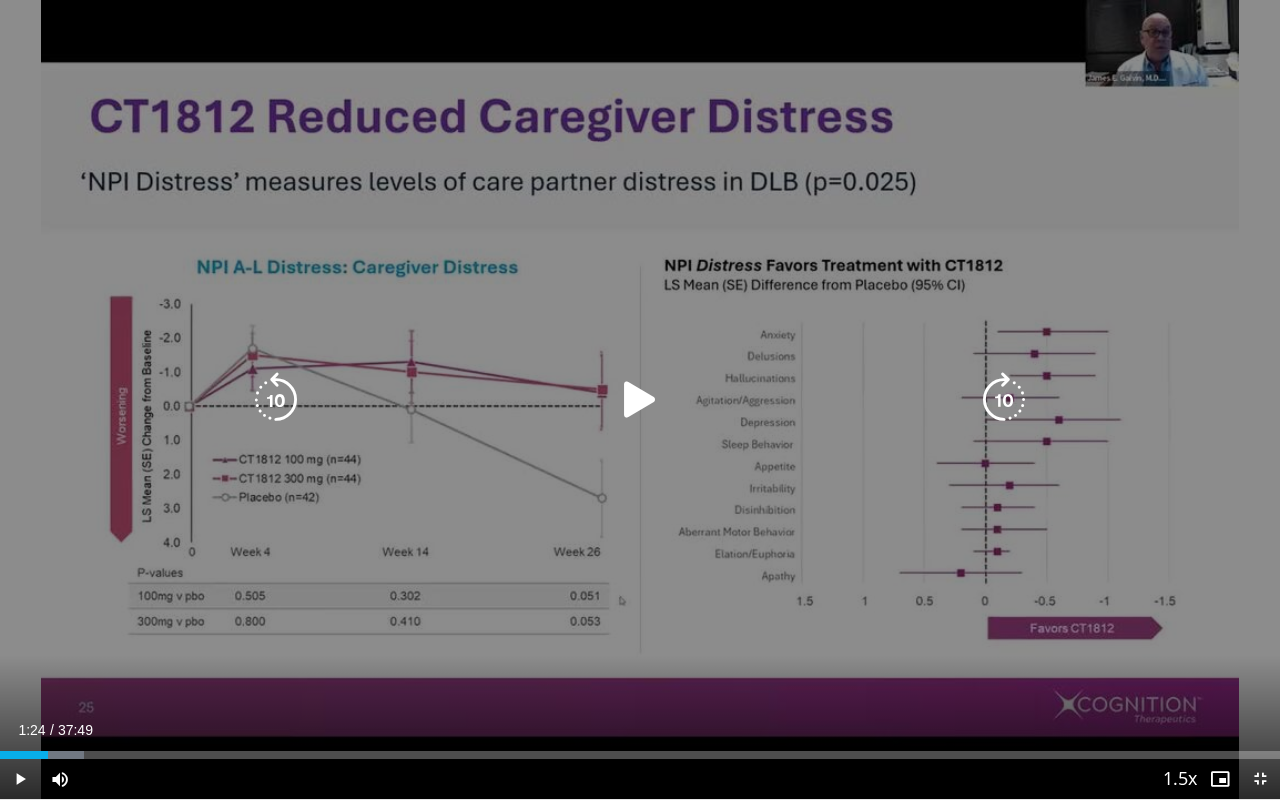 click at bounding box center [276, 400] 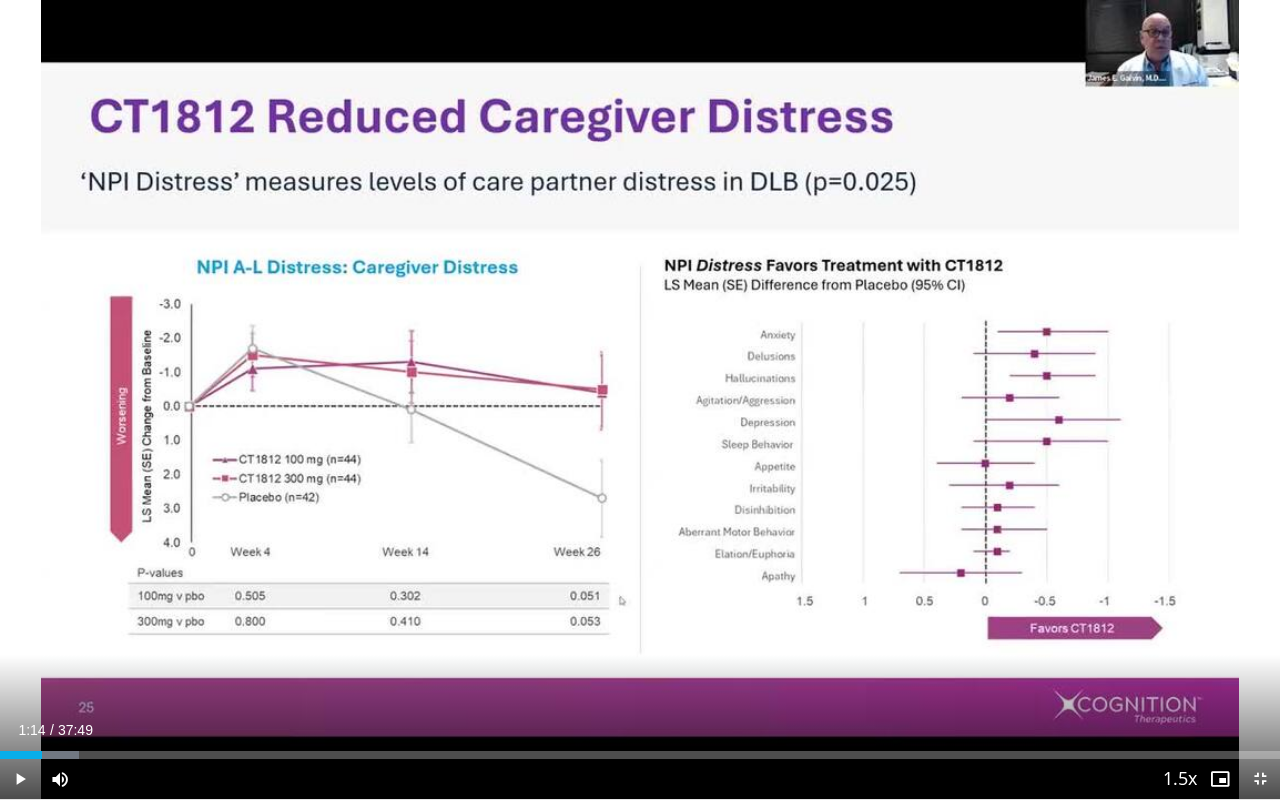 click on "10 seconds
Tap to unmute" at bounding box center (640, 399) 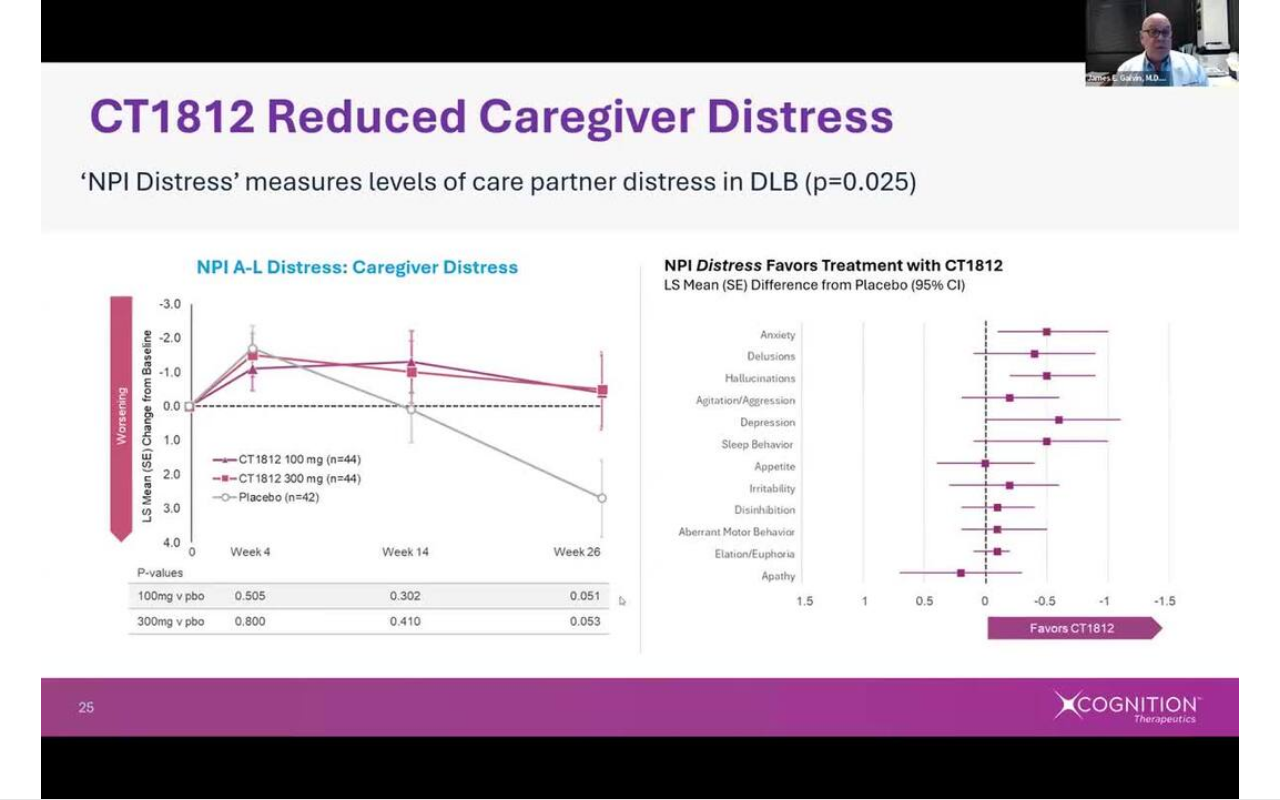 click on "10 seconds
Tap to unmute" at bounding box center (640, 399) 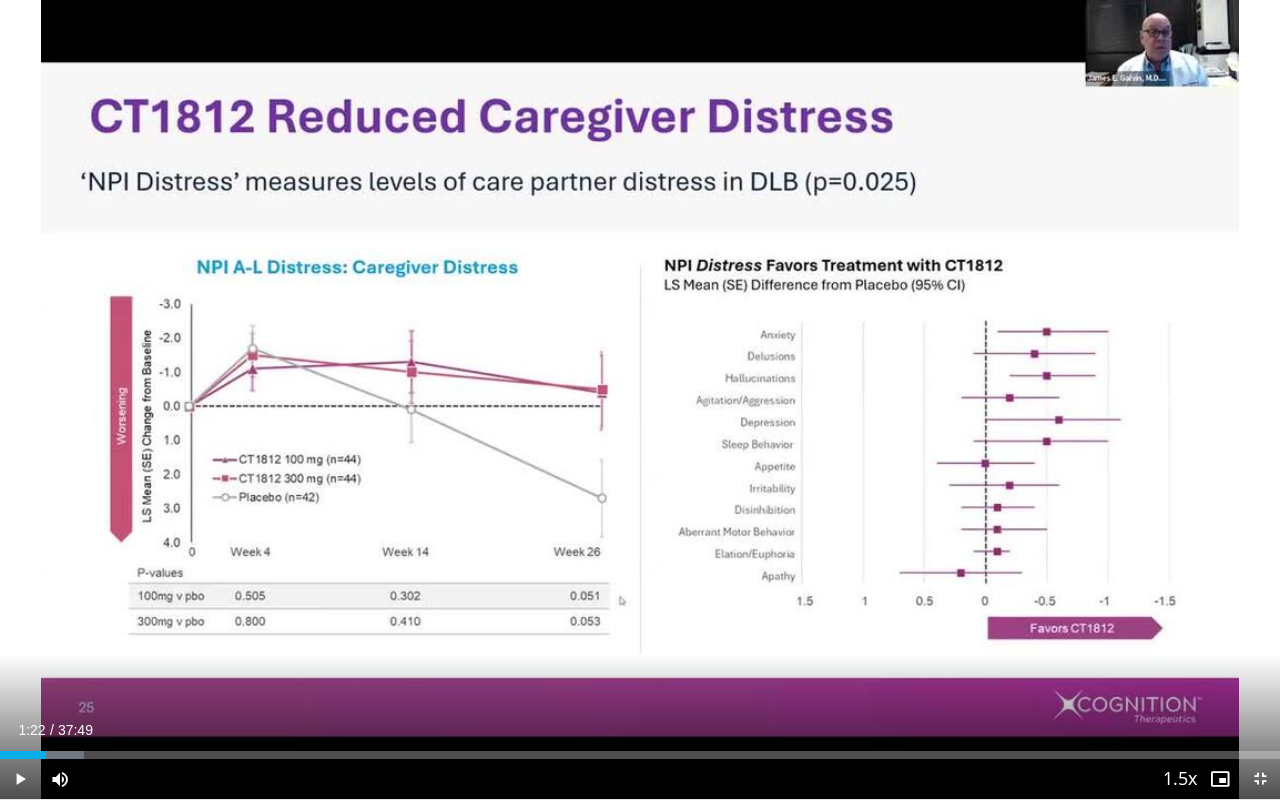 click on "Current Time  1:22 / Duration  37:49" at bounding box center [640, 730] 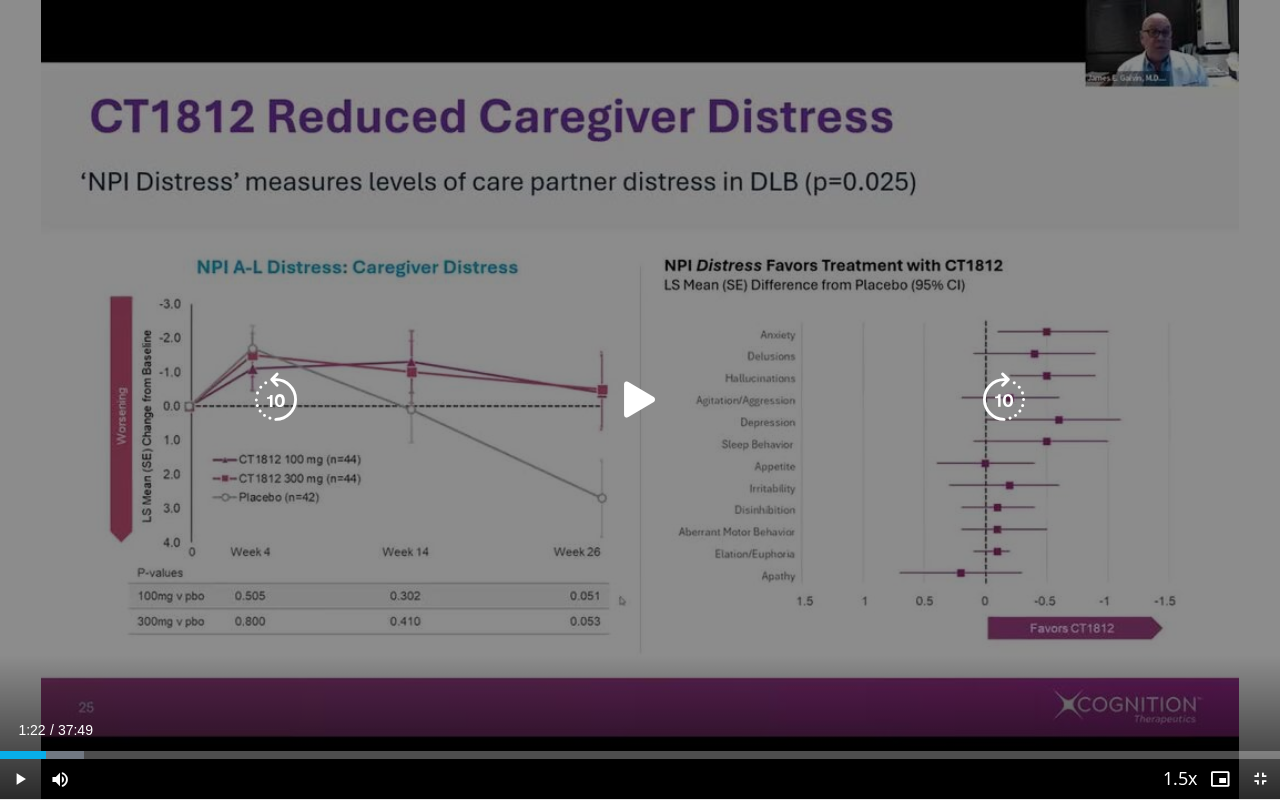click at bounding box center [1004, 400] 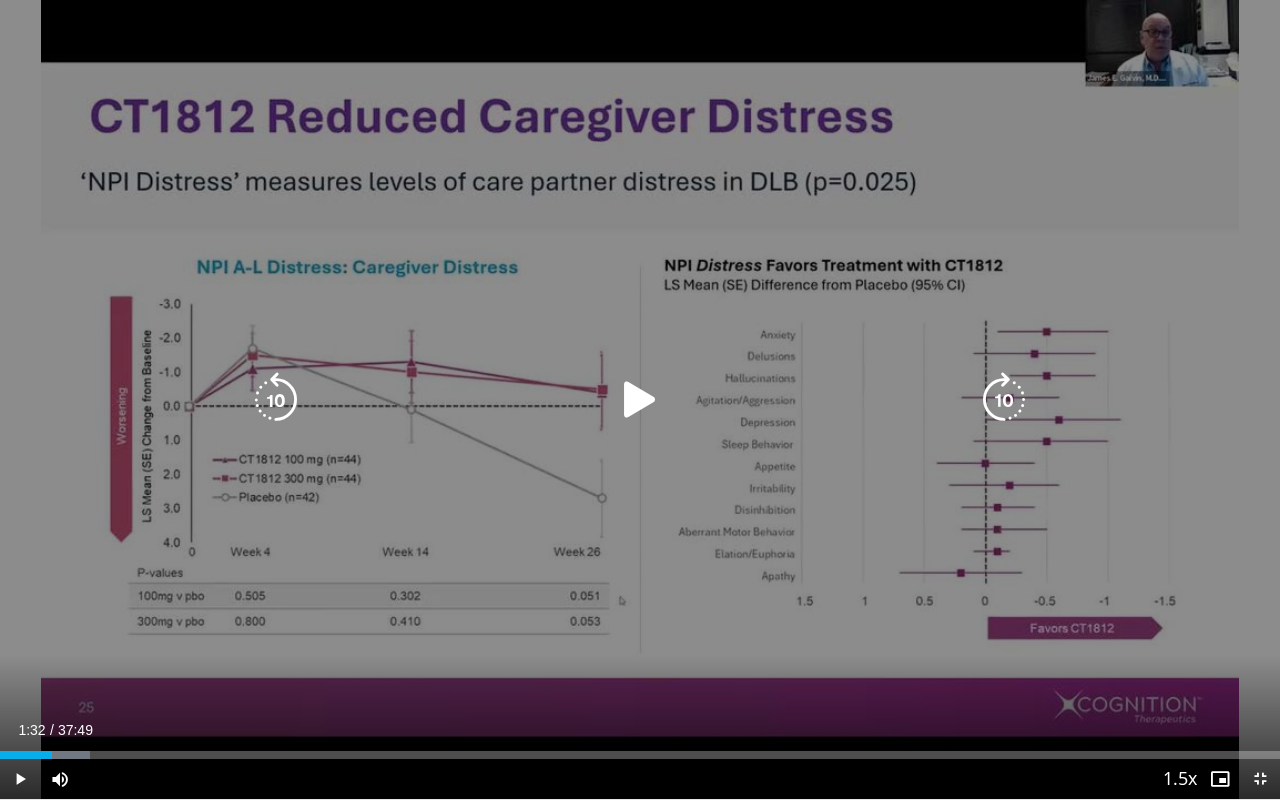 click at bounding box center [640, 400] 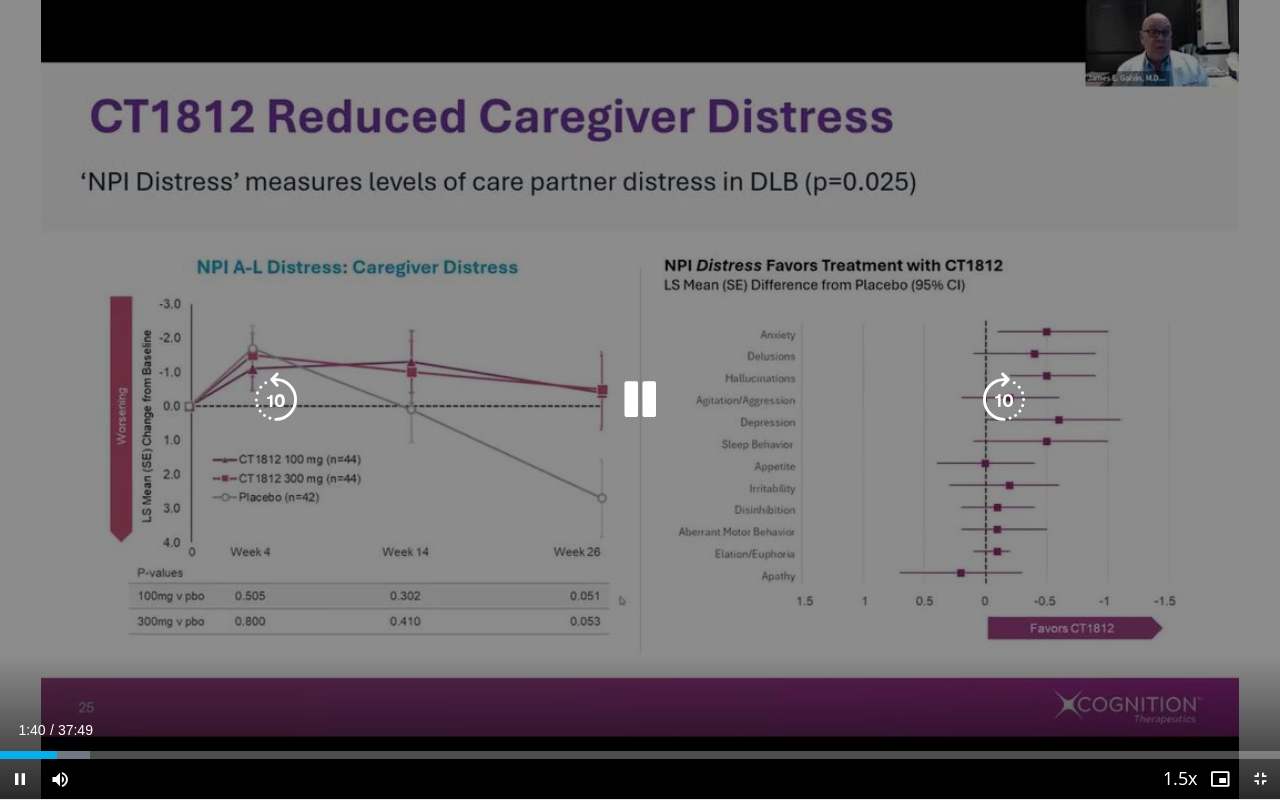 click at bounding box center (1004, 400) 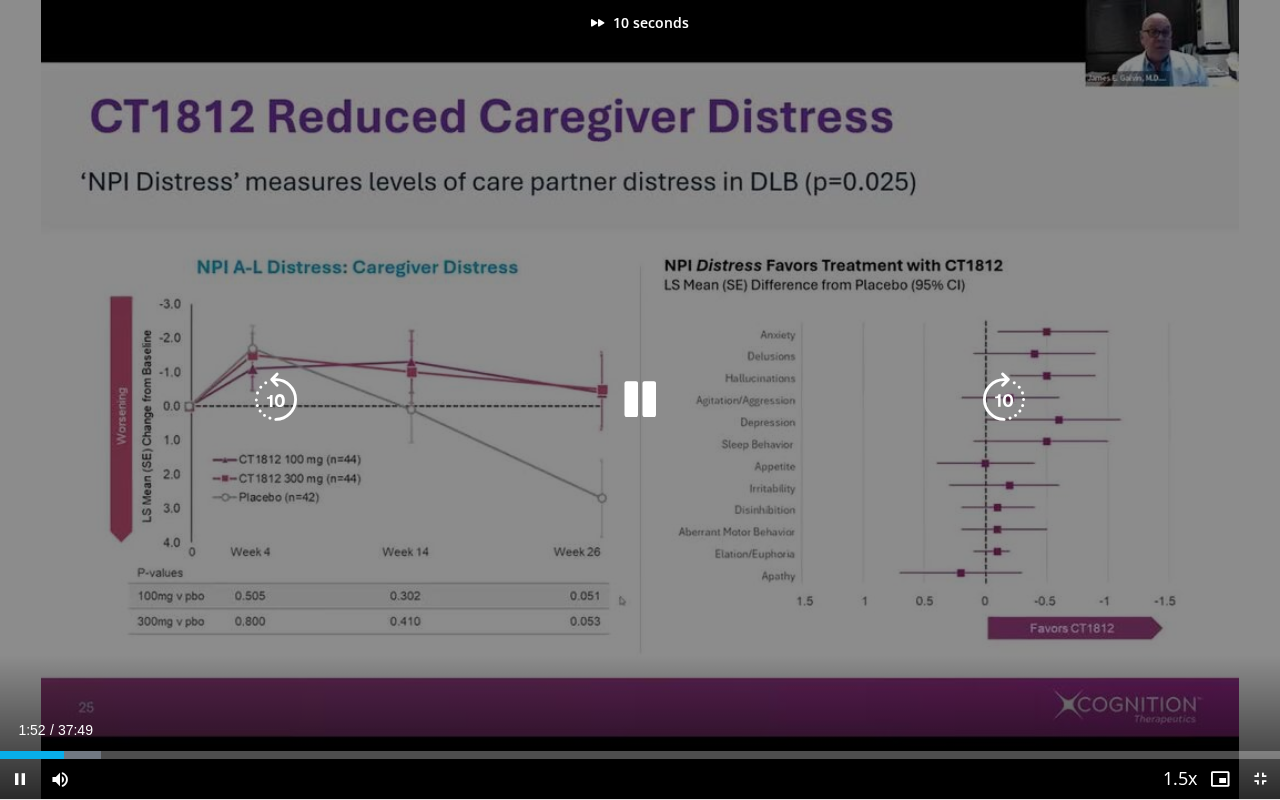 click at bounding box center (1004, 400) 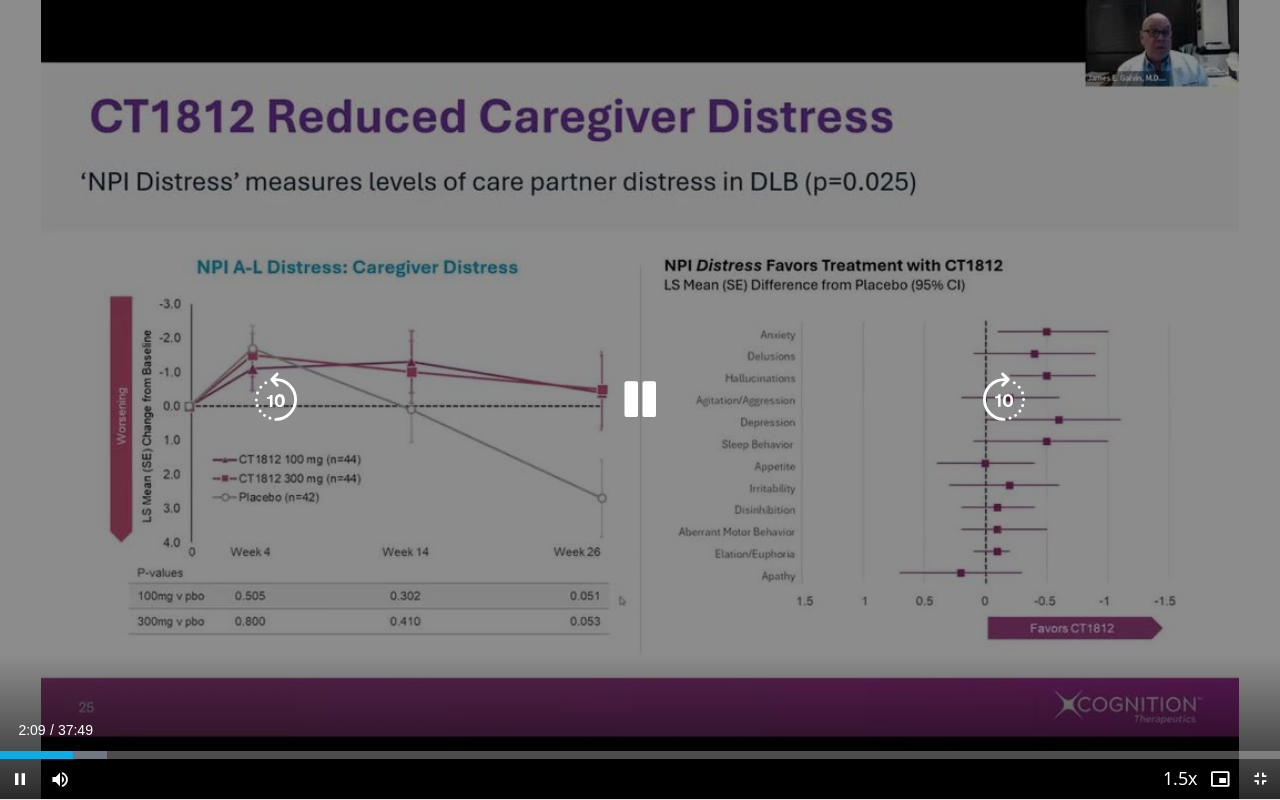 click at bounding box center [1004, 400] 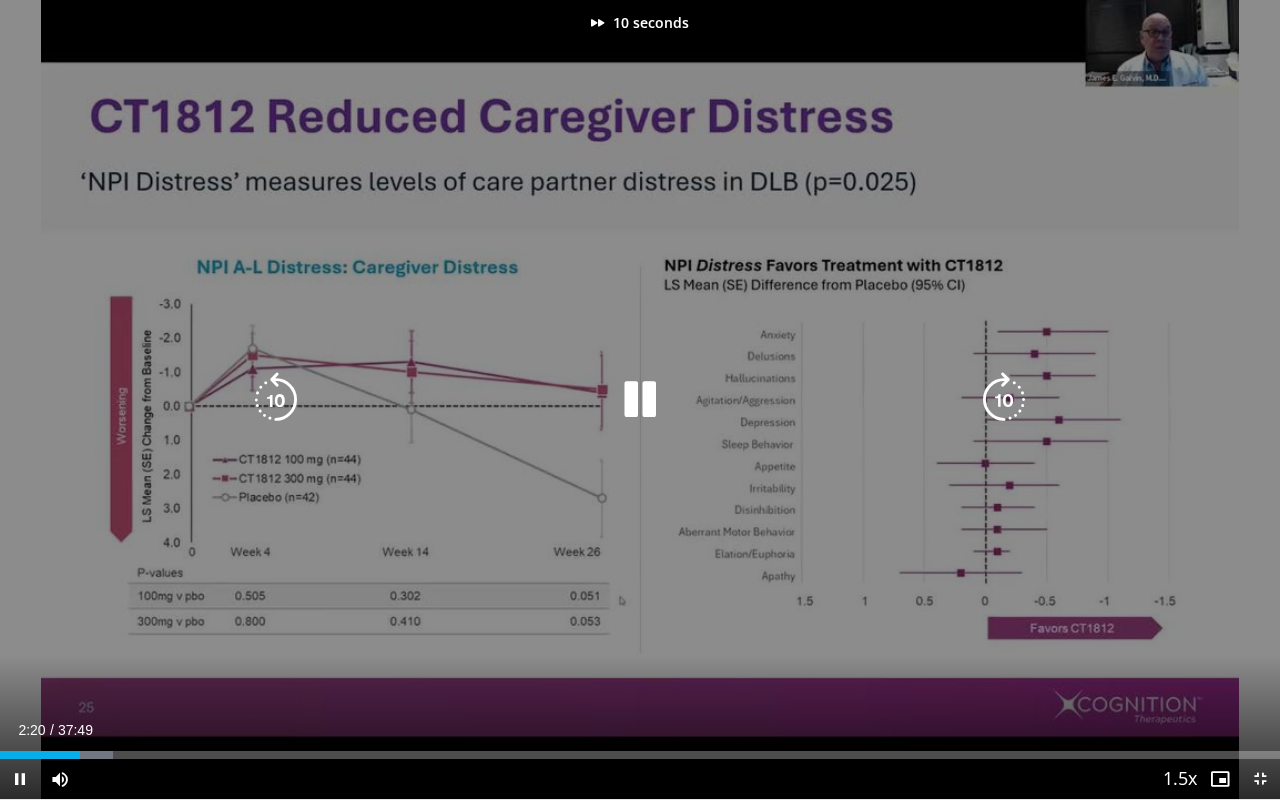 click at bounding box center [1004, 400] 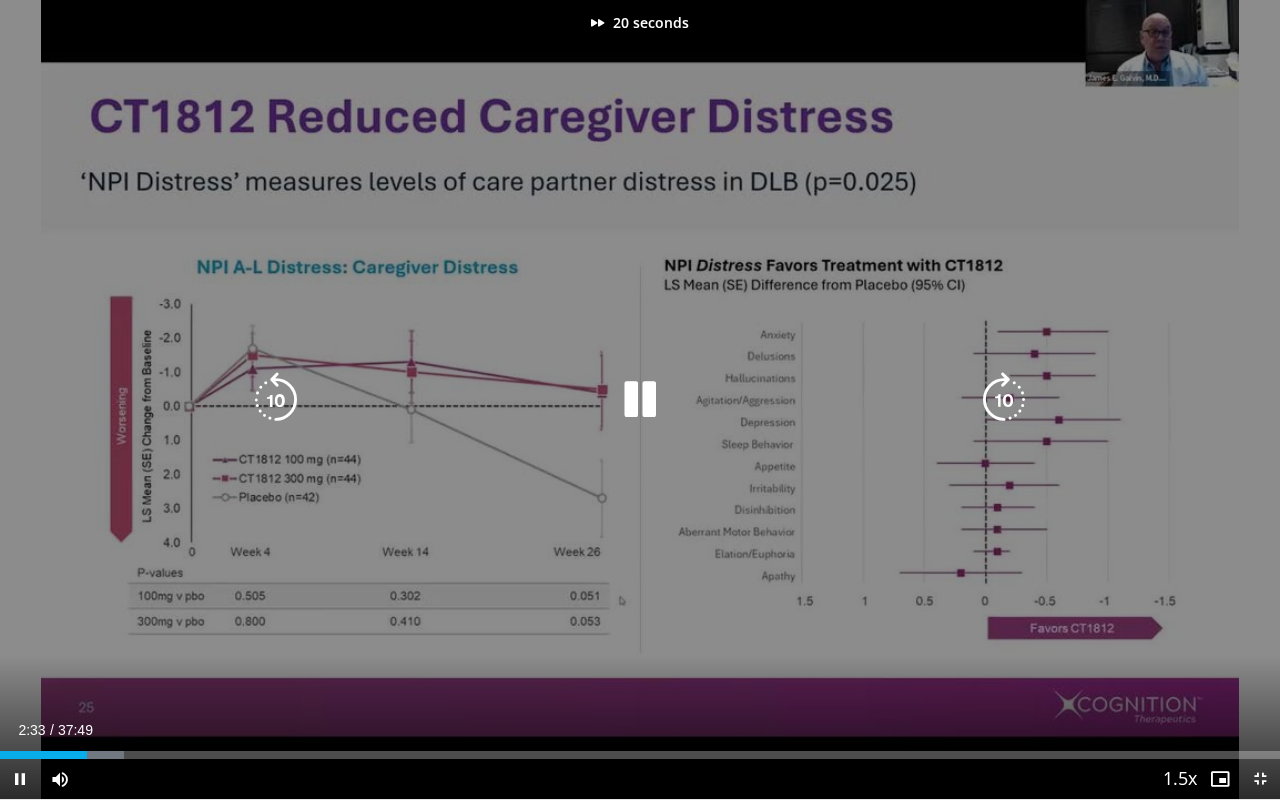click at bounding box center [1004, 400] 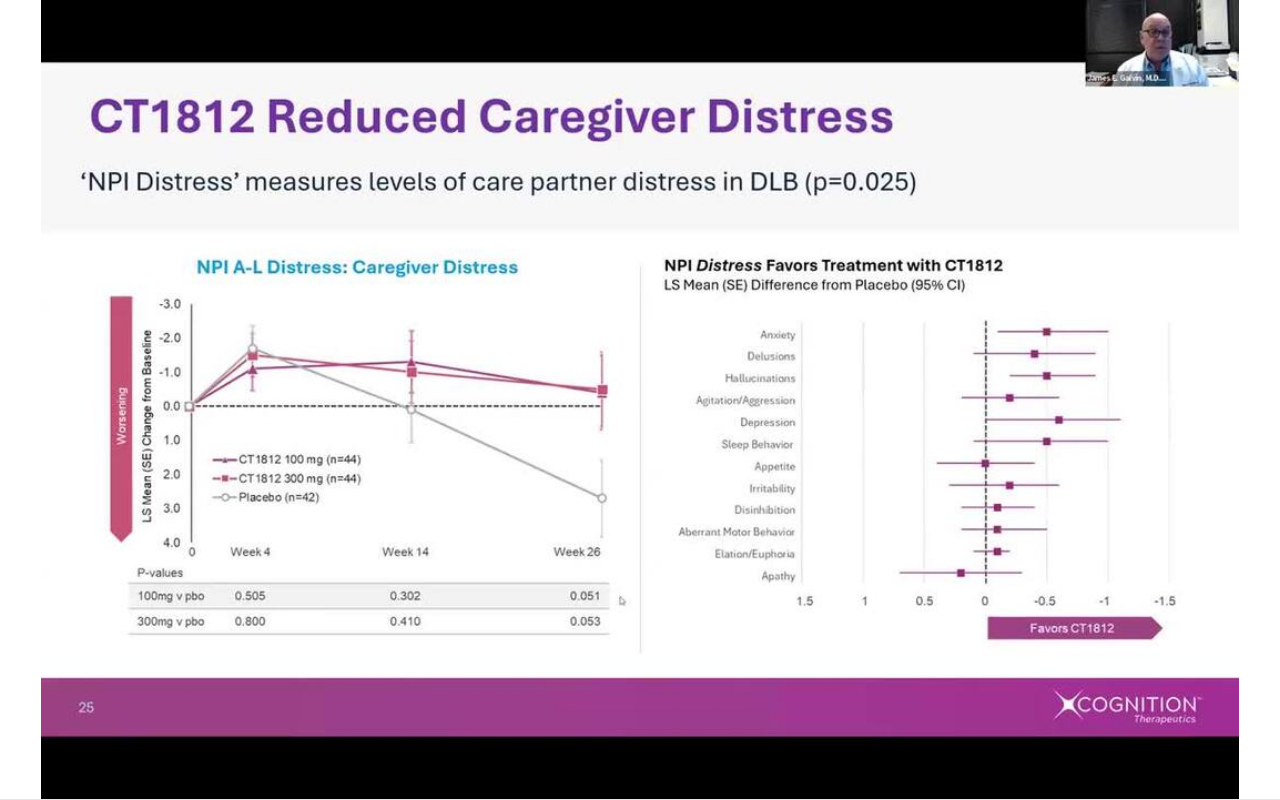 click on "30 seconds
Tap to unmute" at bounding box center (640, 399) 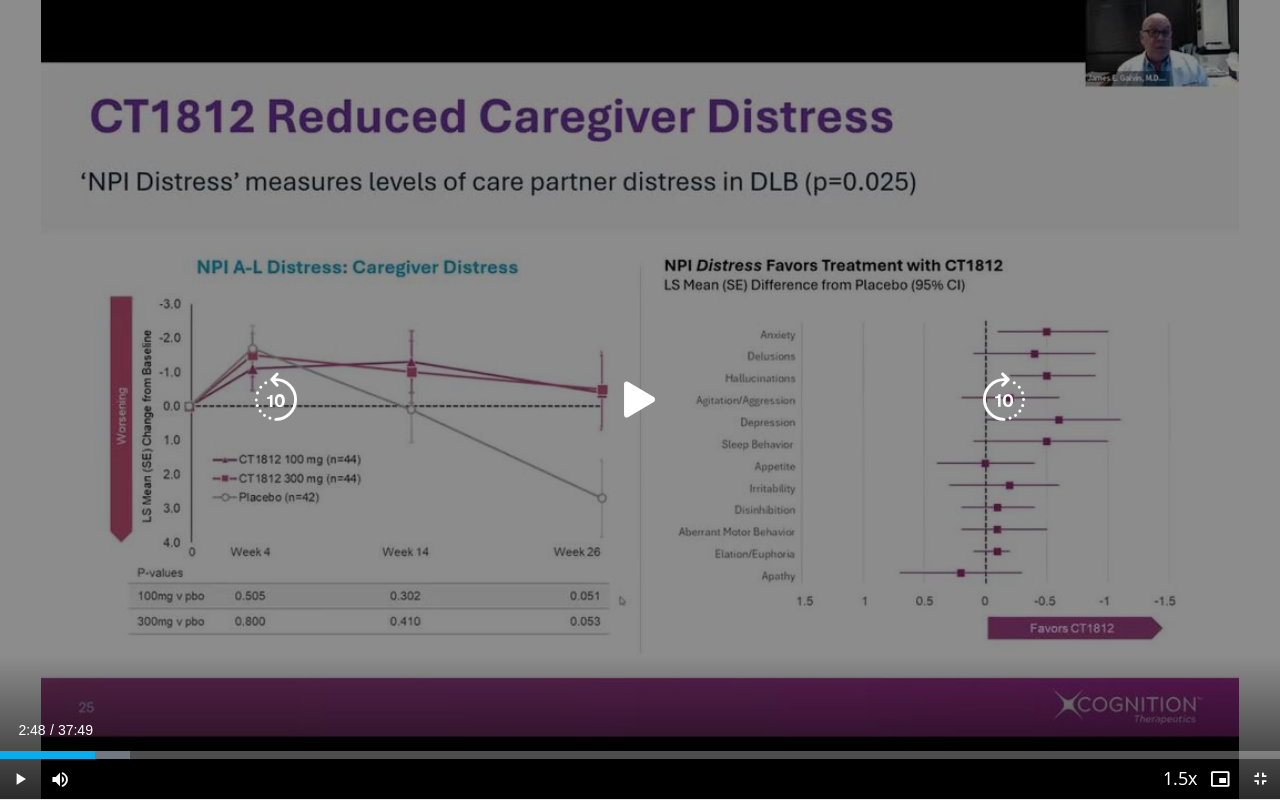 click at bounding box center (640, 400) 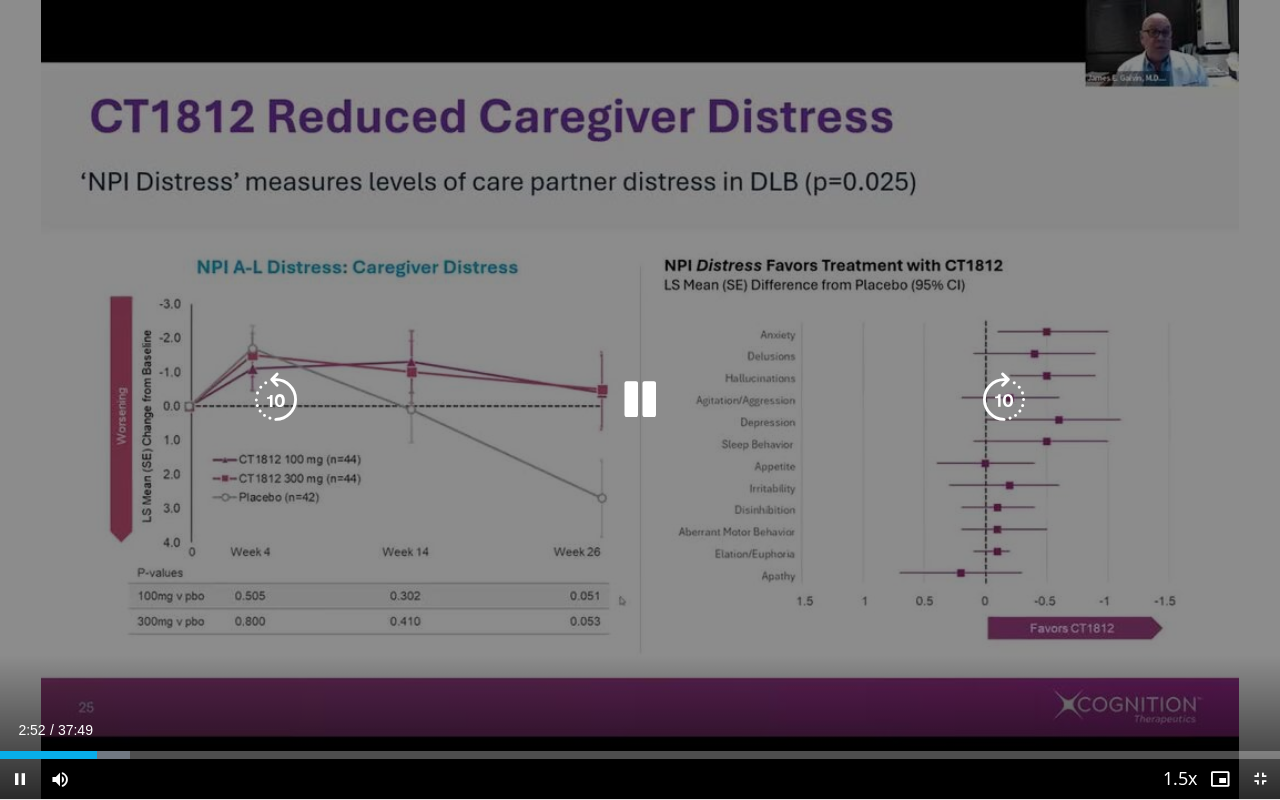 click at bounding box center [1004, 400] 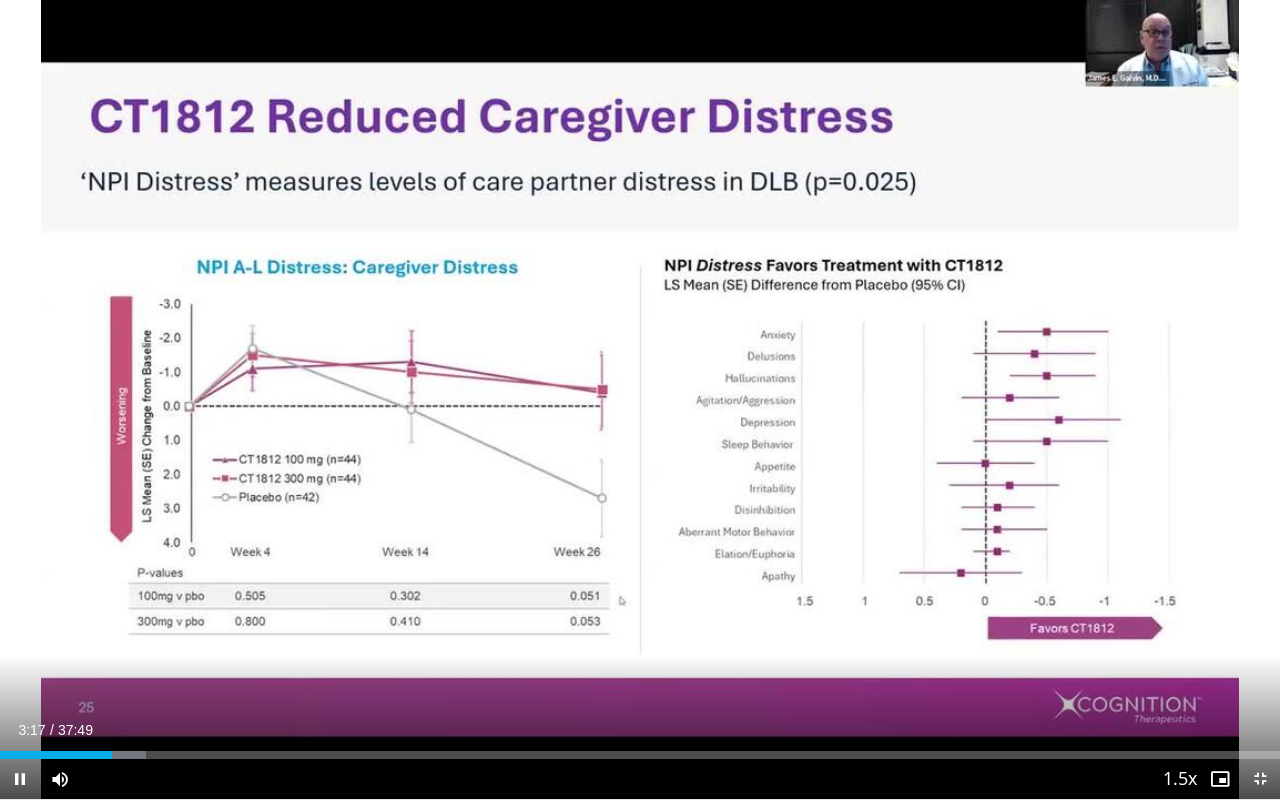 type 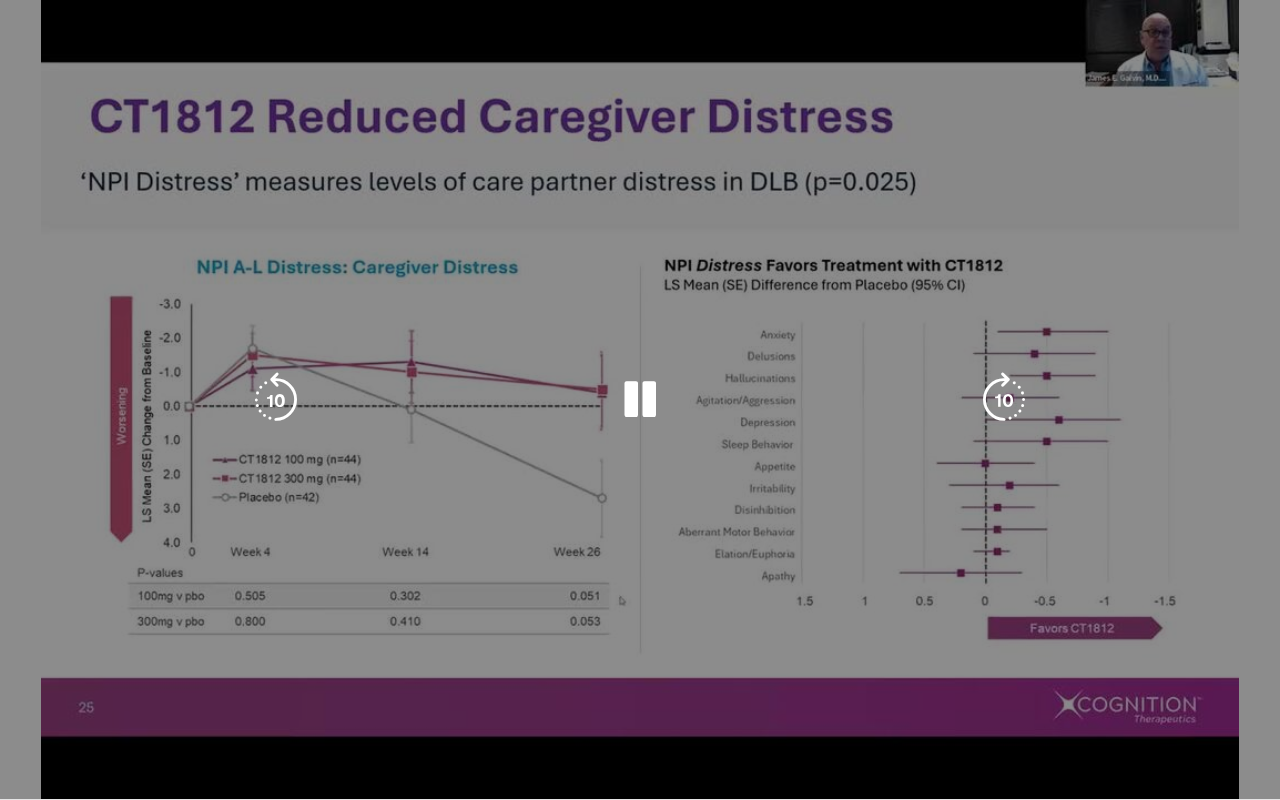 click on "10 seconds
Tap to unmute" at bounding box center [640, 399] 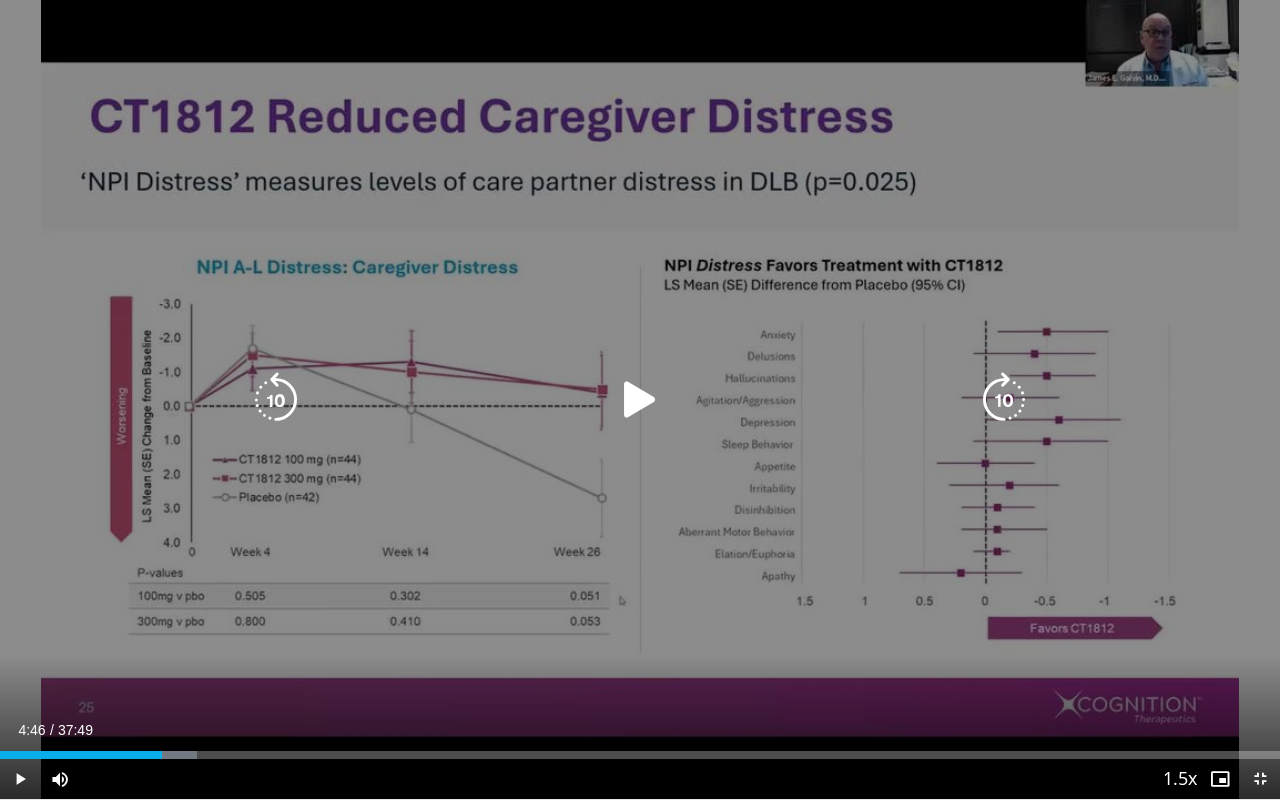 click at bounding box center [640, 400] 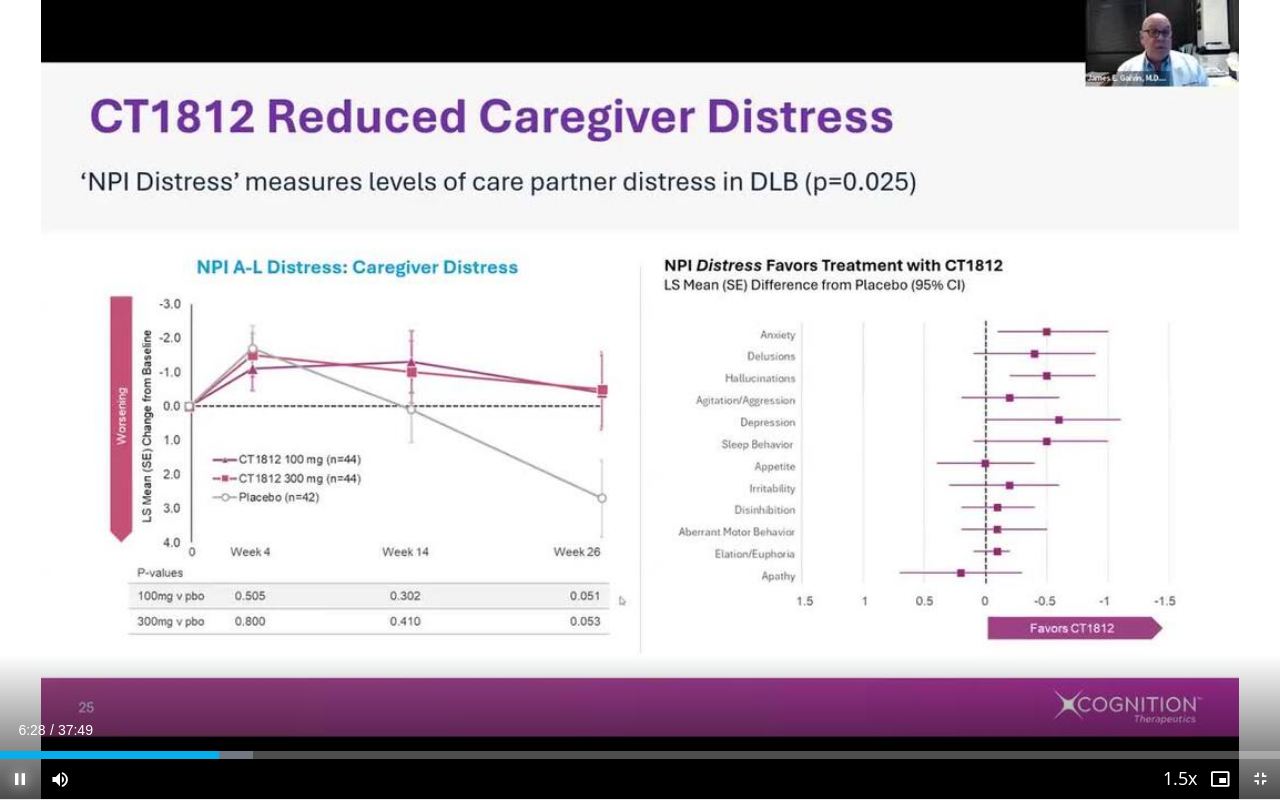 click at bounding box center [20, 779] 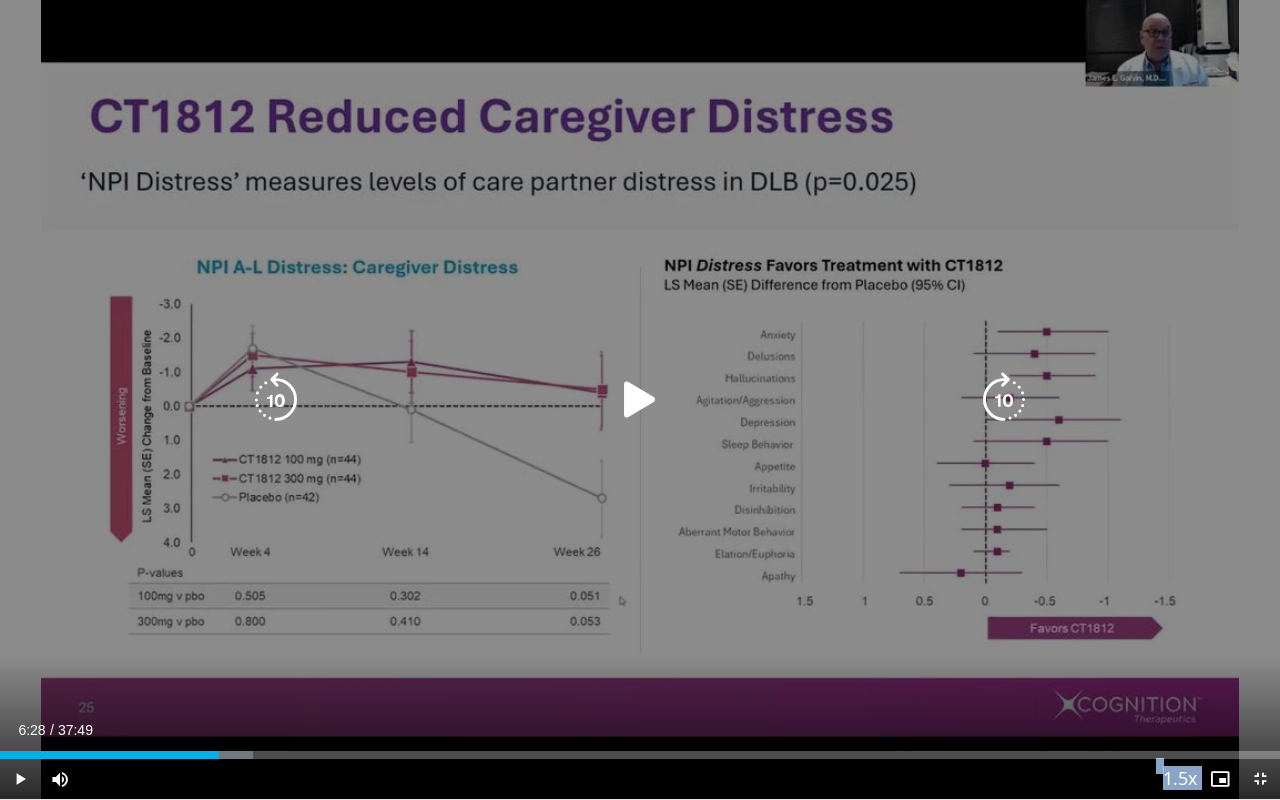 drag, startPoint x: 1230, startPoint y: 721, endPoint x: 638, endPoint y: 398, distance: 674.3834 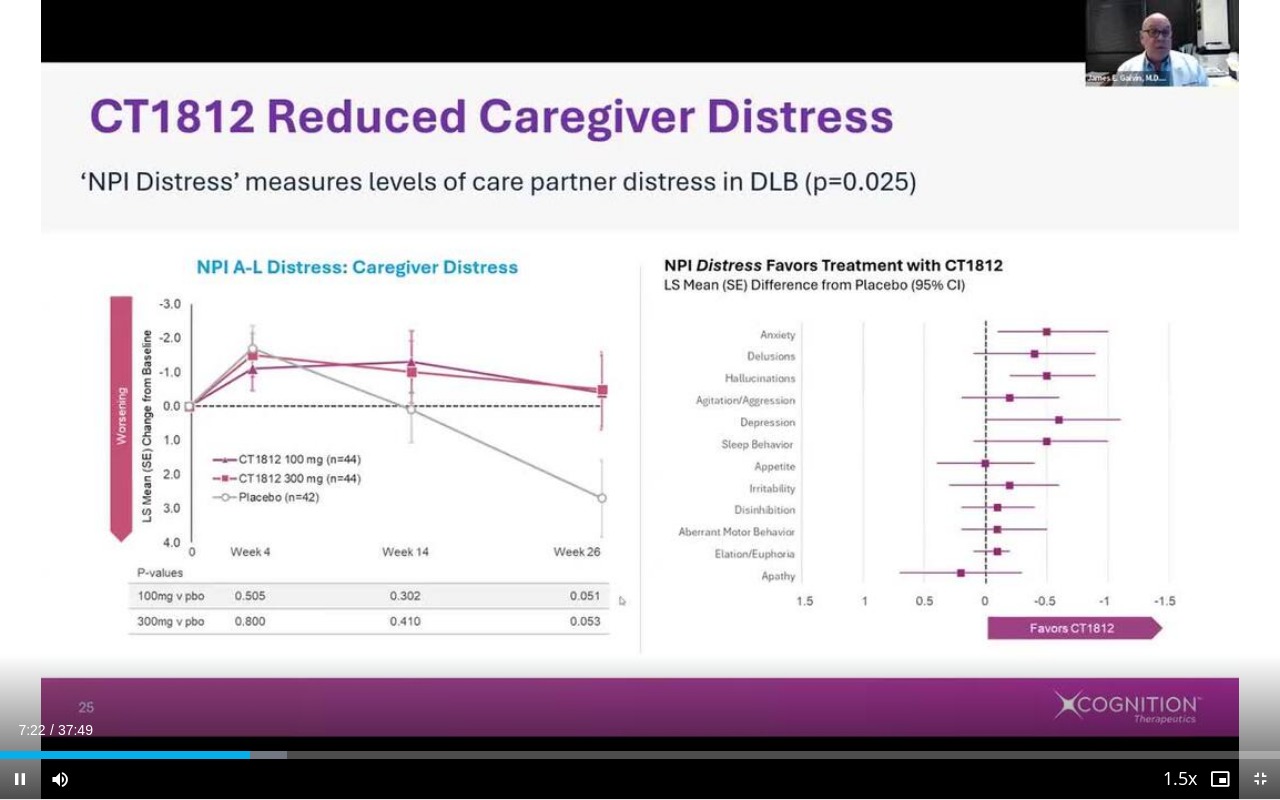 type 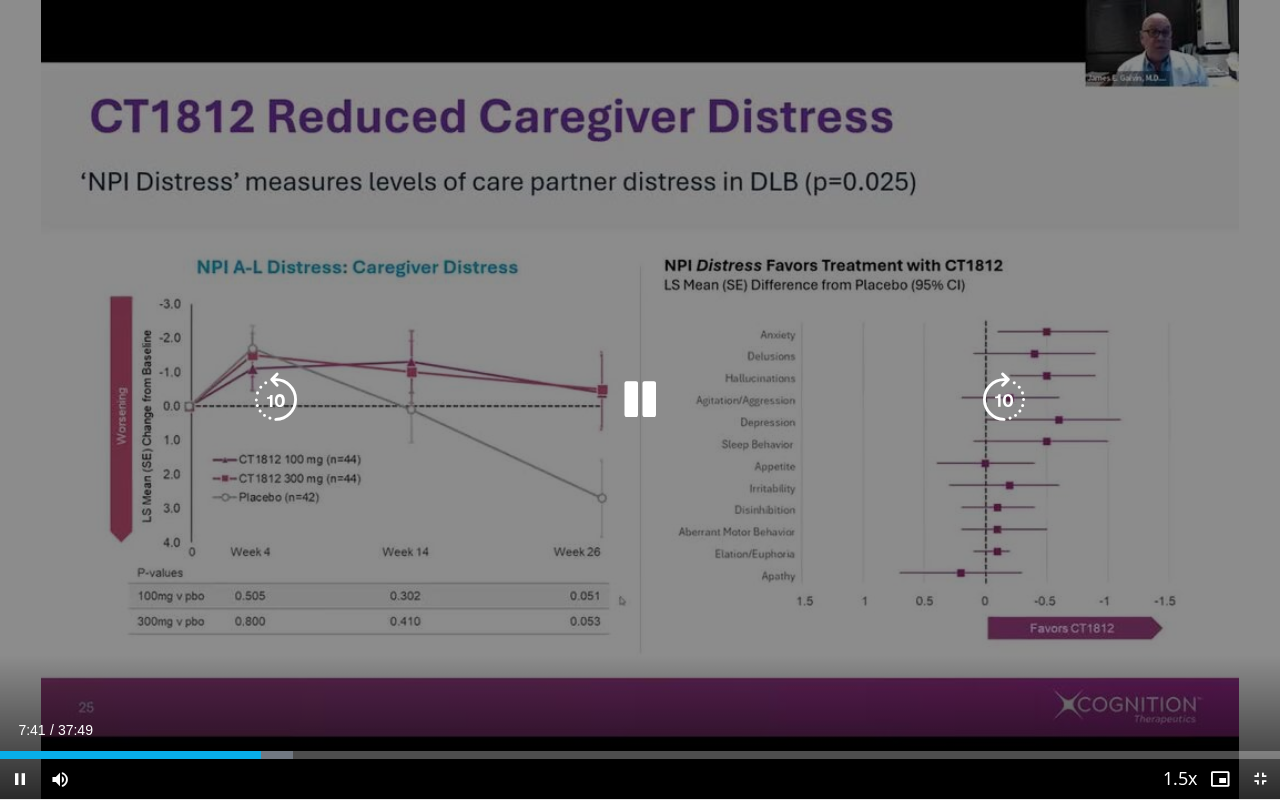 click at bounding box center [276, 400] 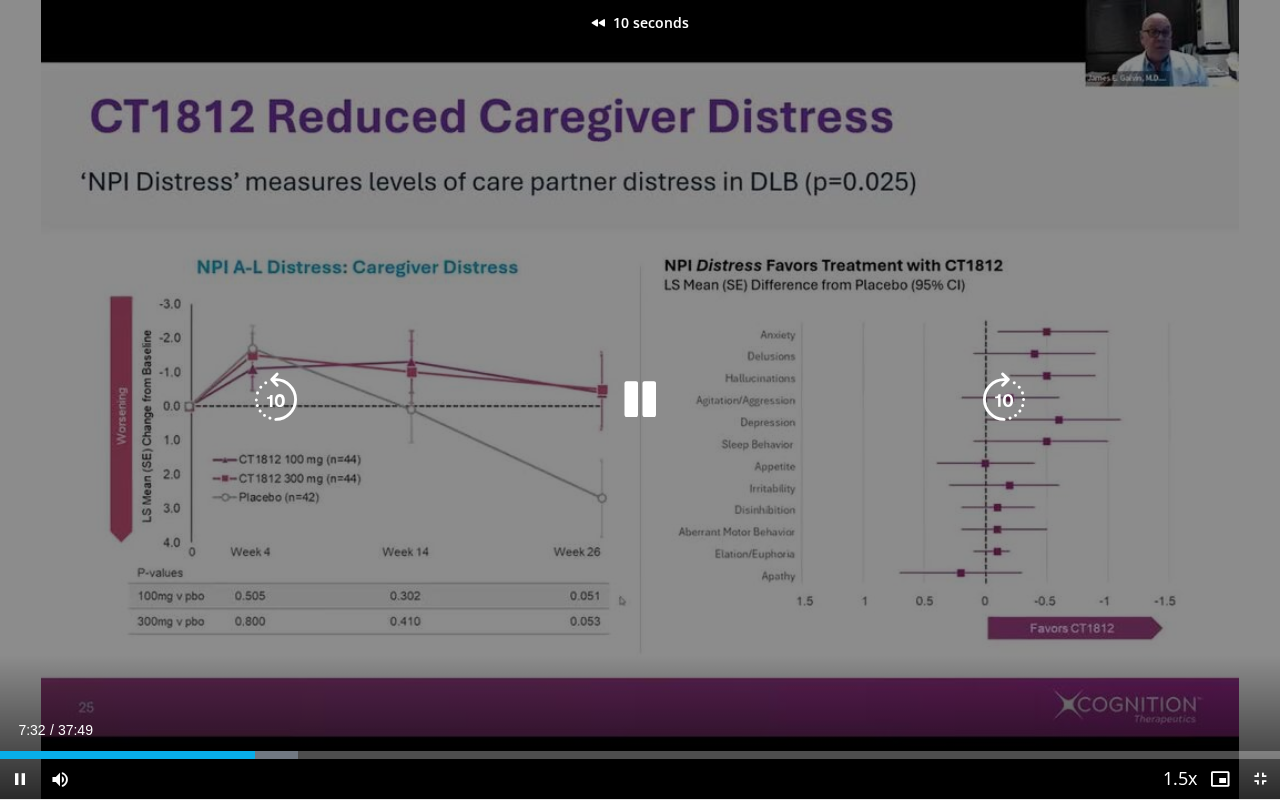 click at bounding box center (276, 400) 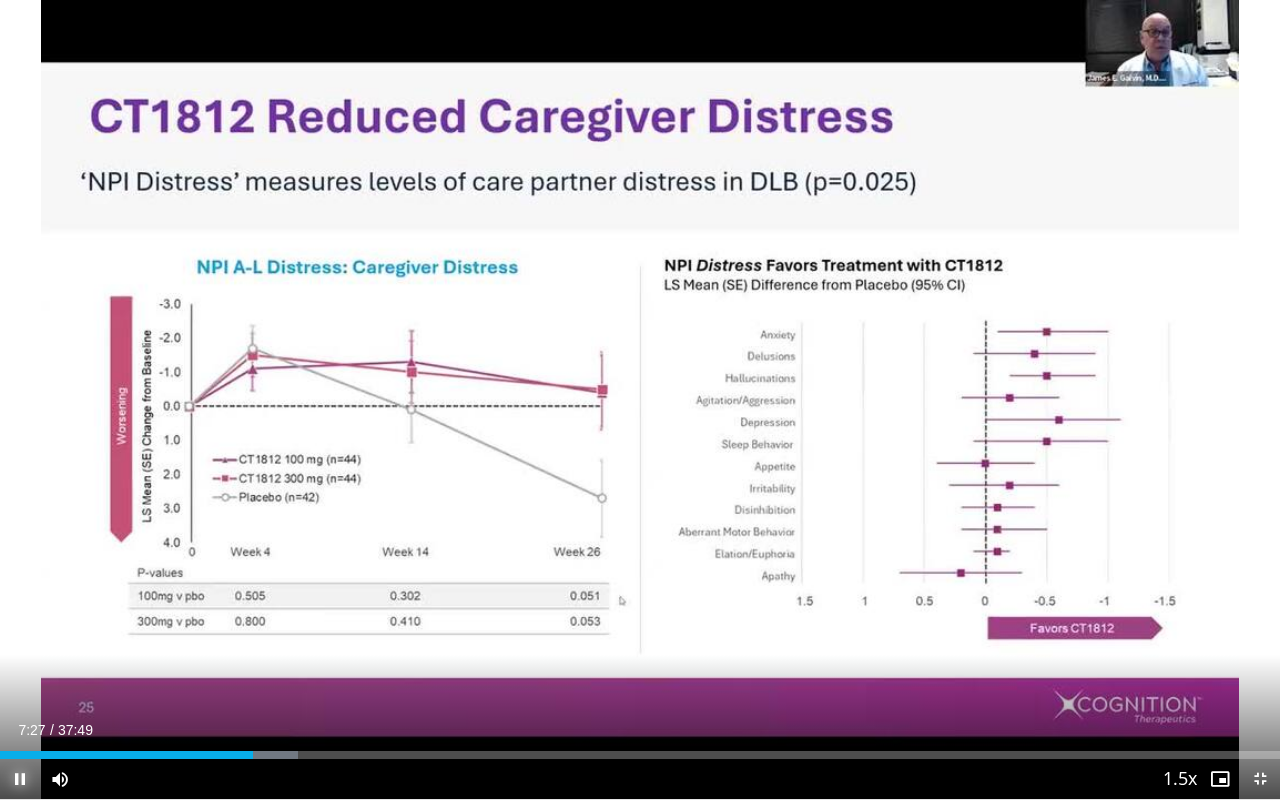 click at bounding box center [20, 779] 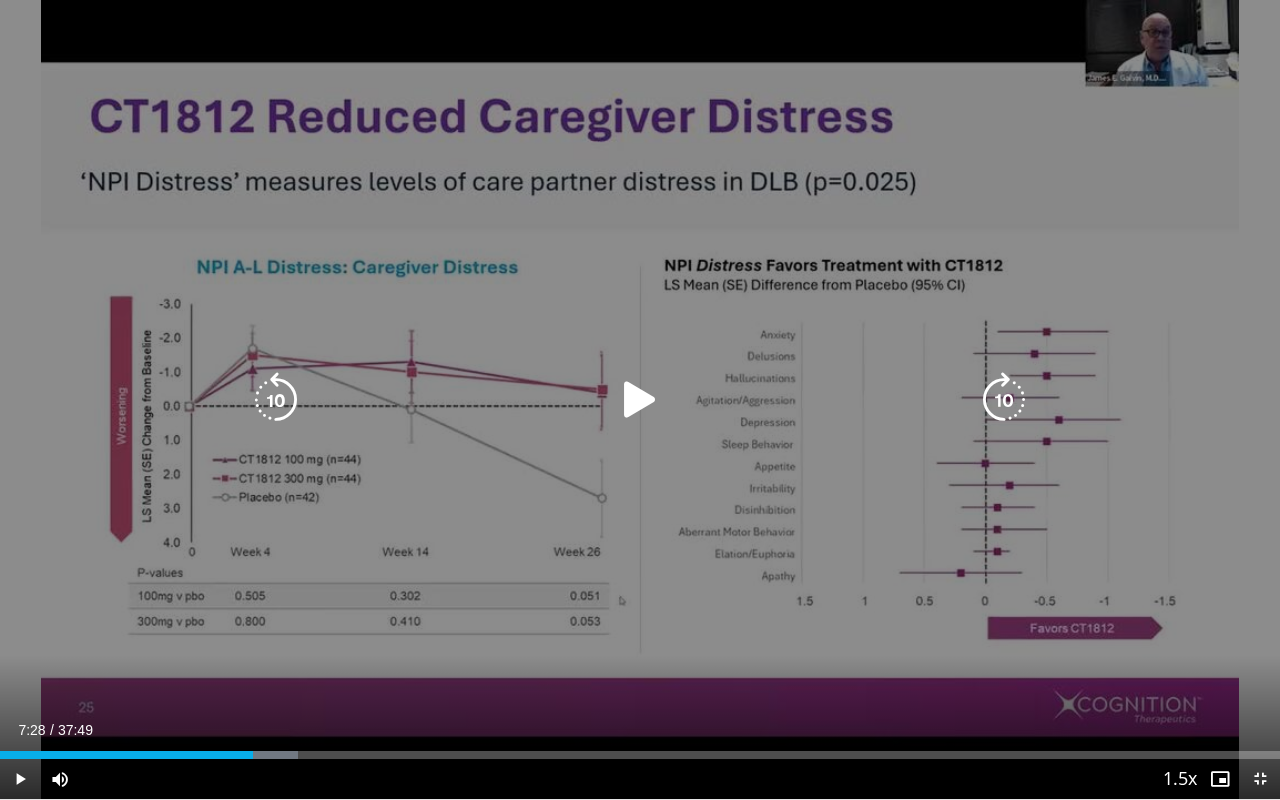 click at bounding box center [640, 400] 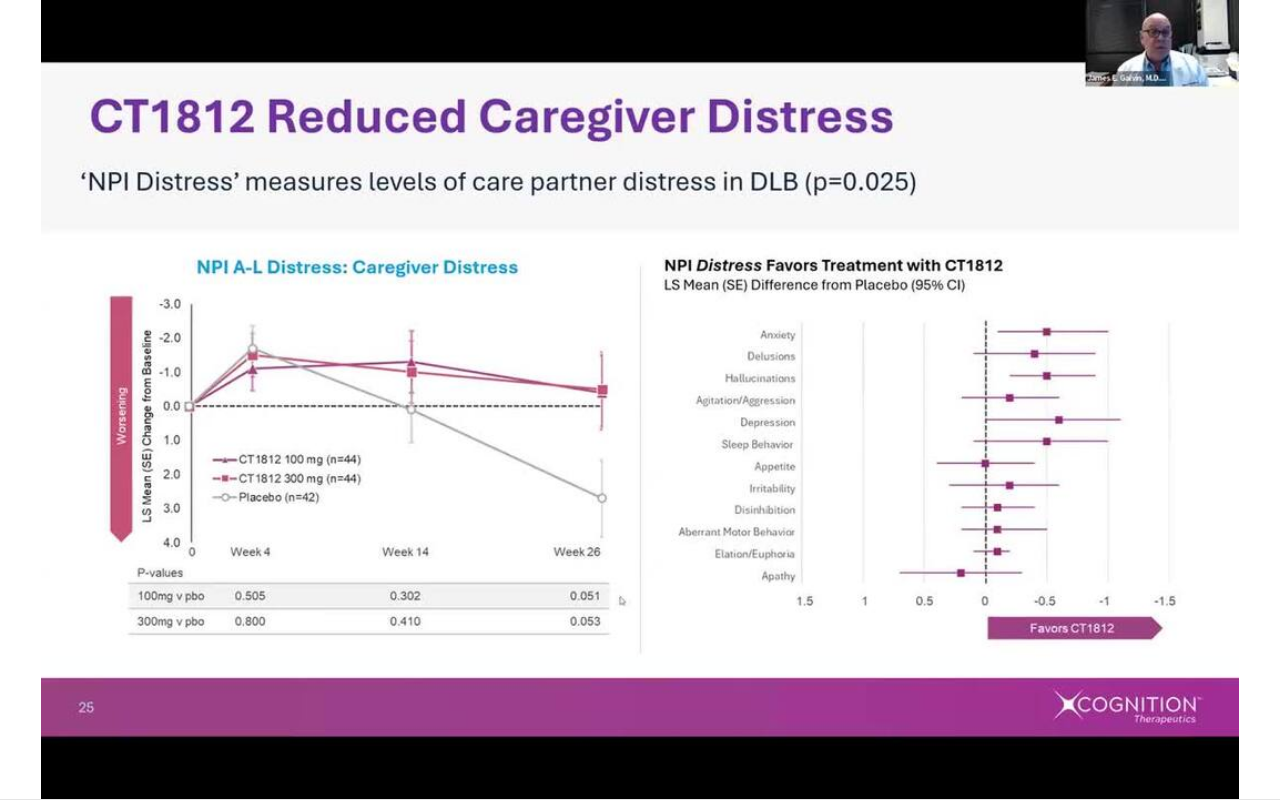 click on "20 seconds
Tap to unmute" at bounding box center [640, 399] 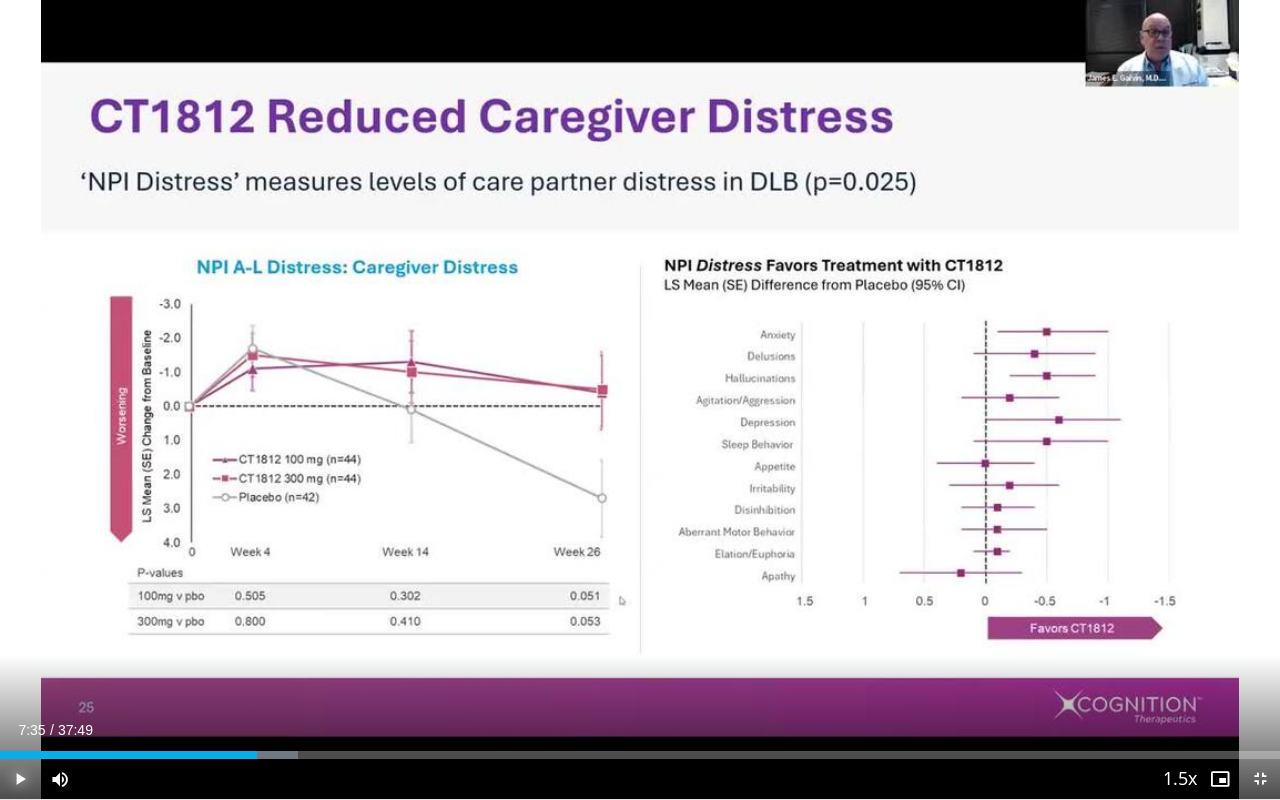 click at bounding box center [20, 779] 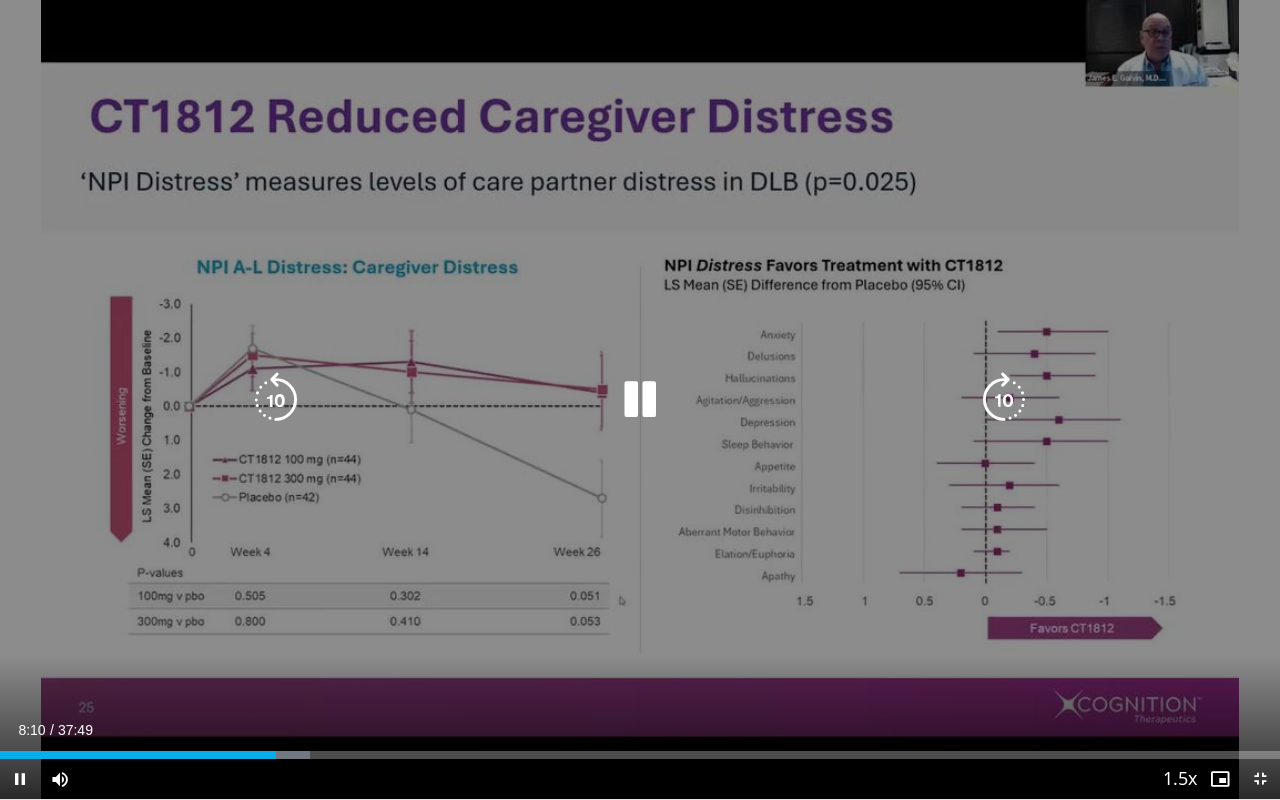 click at bounding box center (276, 400) 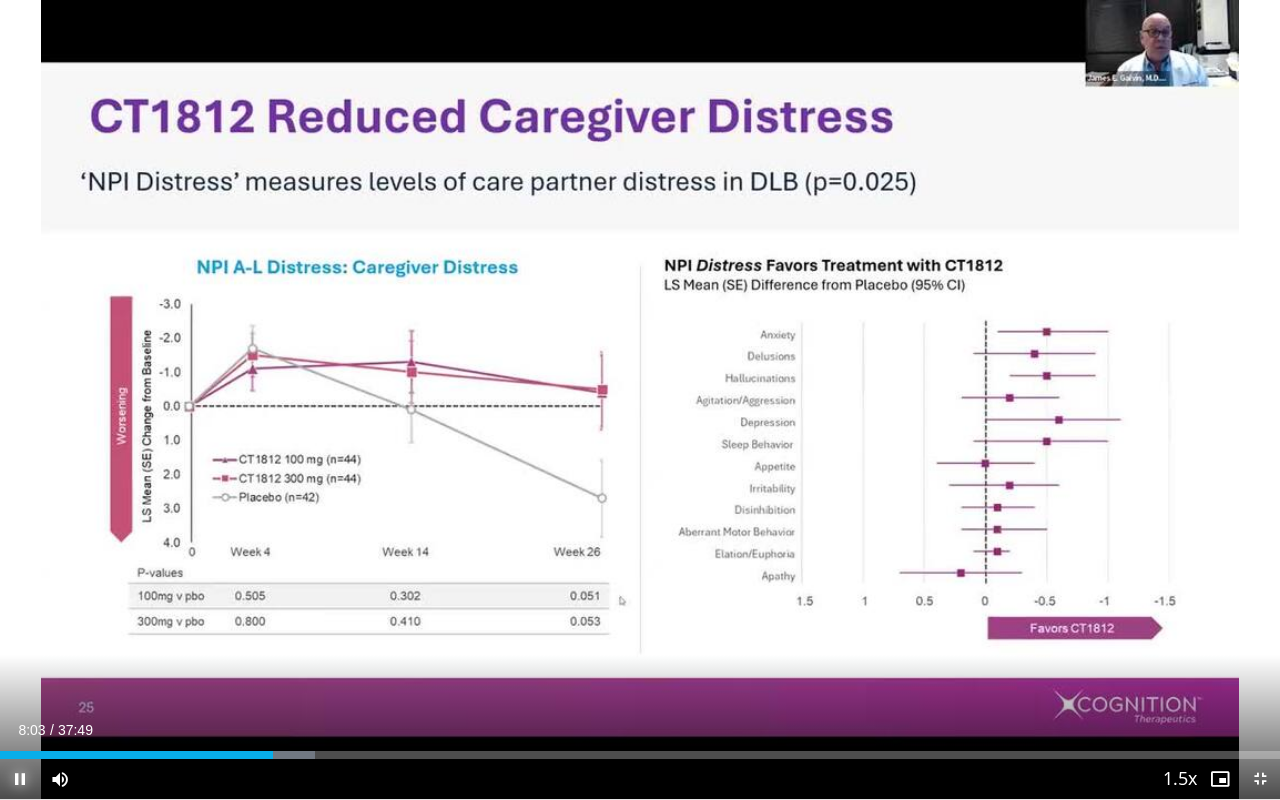 click at bounding box center (20, 779) 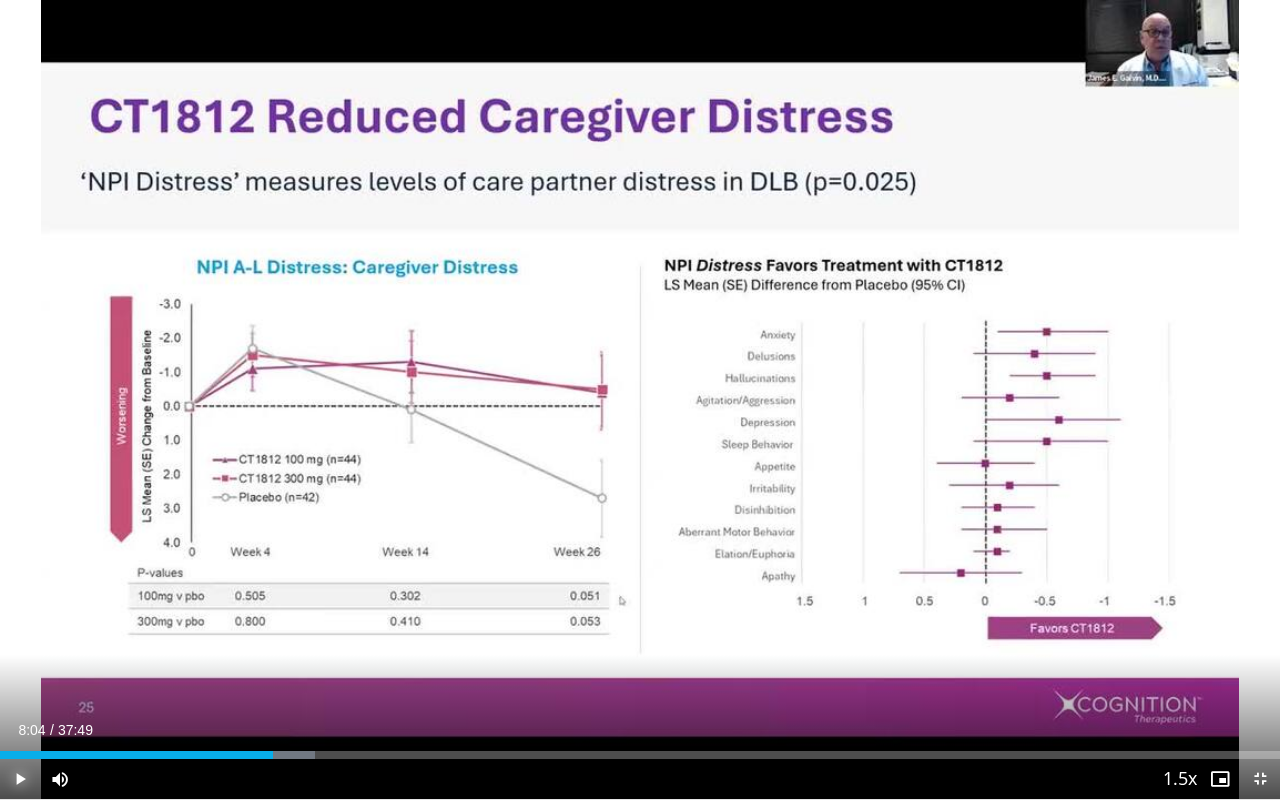 click at bounding box center [20, 779] 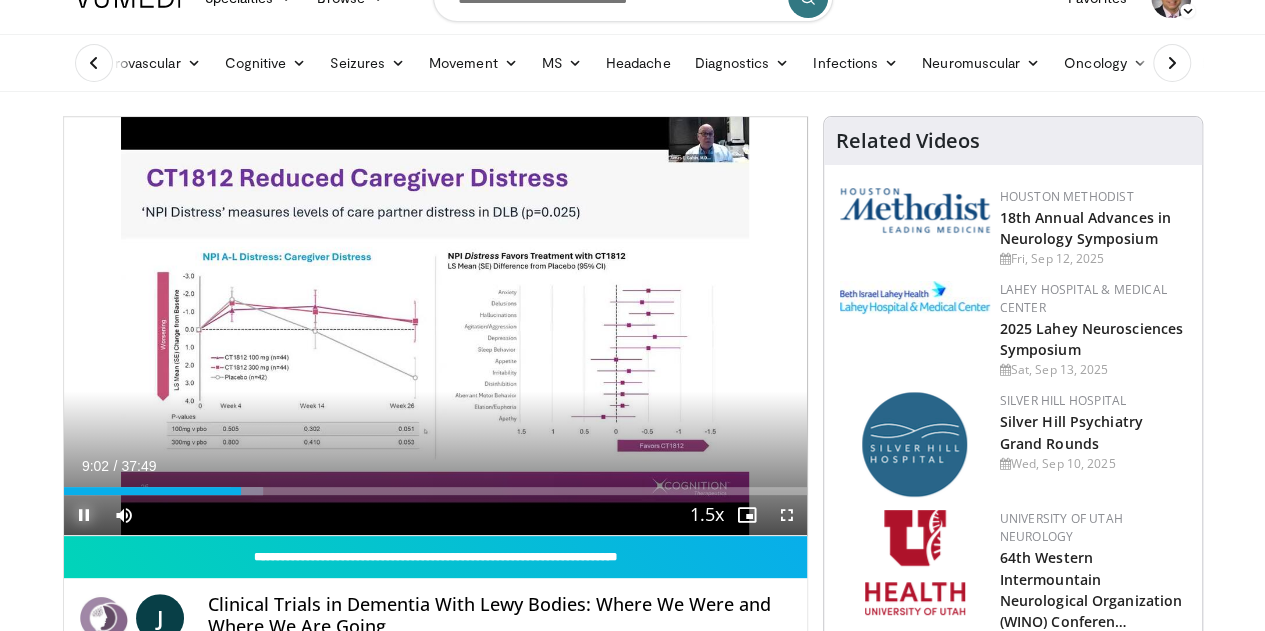 click at bounding box center [84, 515] 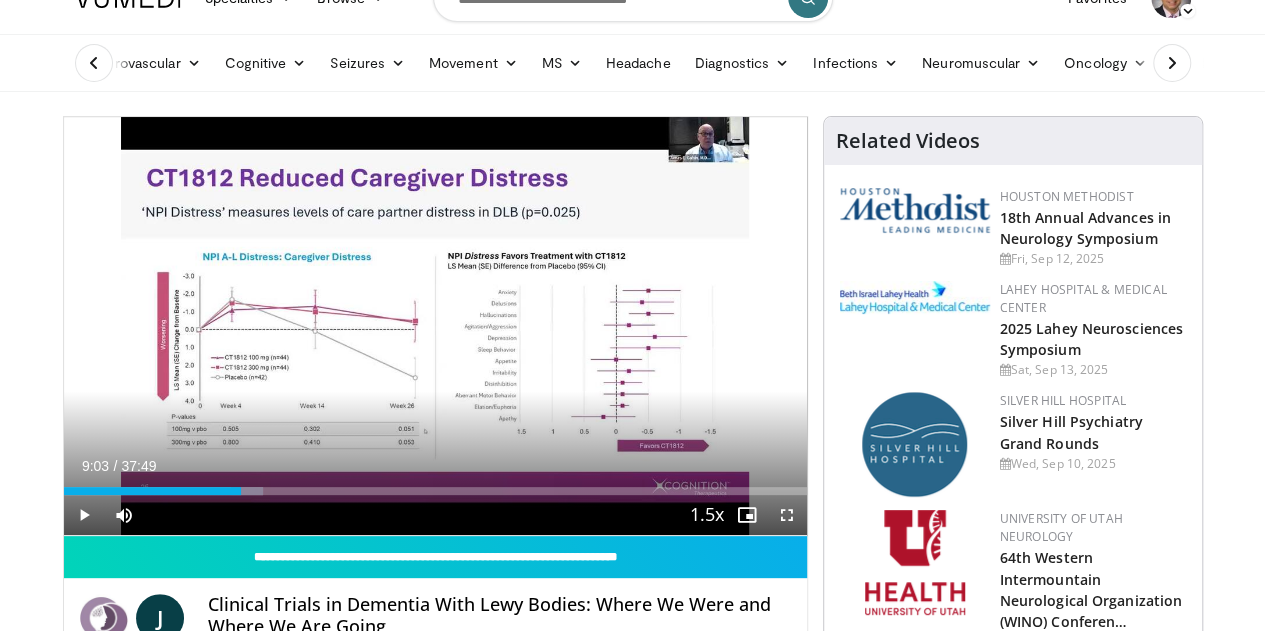 click on "Specialties
Adult & Family Medicine
Allergy, Asthma, Immunology
Anesthesiology
Cardiology
Dental
Dermatology
Endocrinology
Gastroenterology & Hepatology
General Surgery
Hematology & Oncology
Infectious Disease
Nephrology
Neurology
Neurosurgery
Obstetrics & Gynecology
Ophthalmology
Oral Maxillofacial
Orthopaedics
Otolaryngology
Pediatrics
Plastic Surgery
Podiatry
Psychiatry
Pulmonology
Radiation Oncology
Radiology
Rheumatology
Urology
Browse" at bounding box center [632, 27] 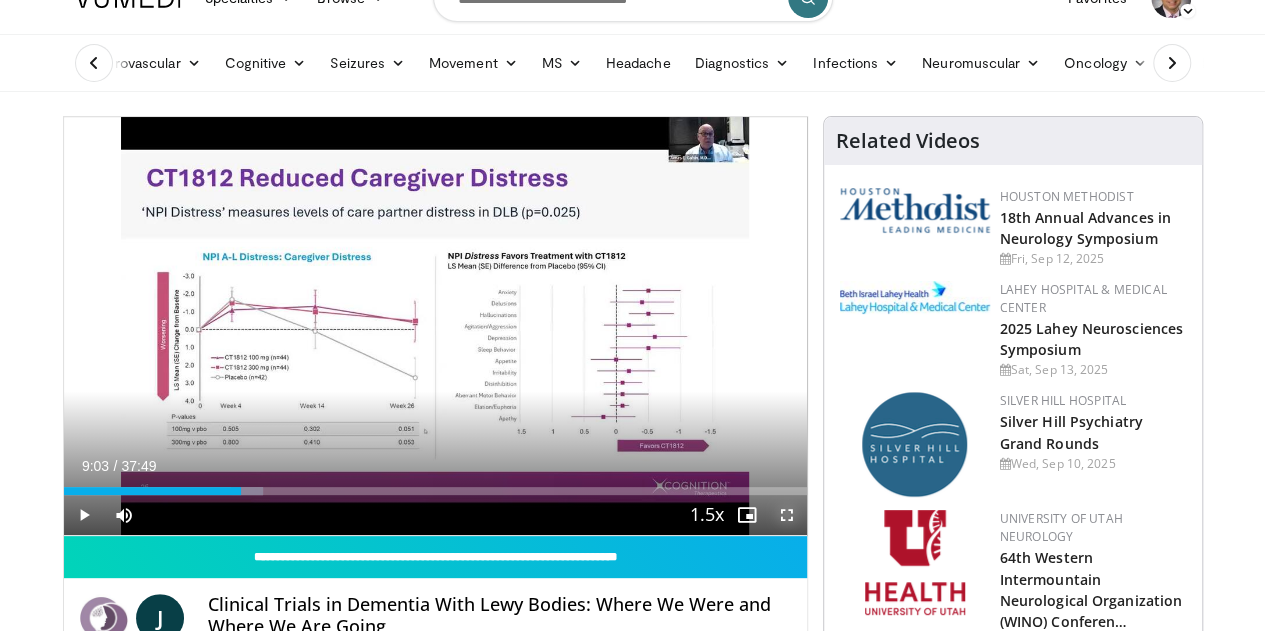 click at bounding box center (787, 515) 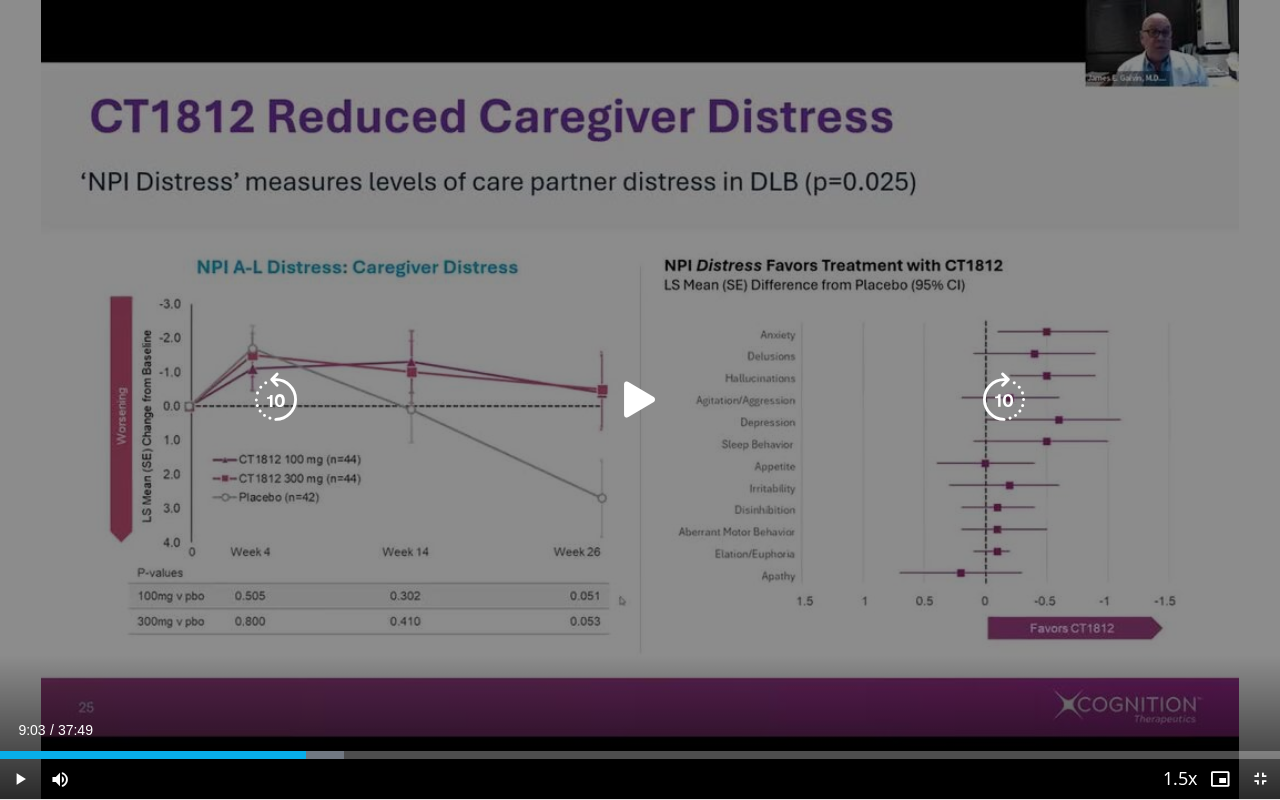 click at bounding box center [640, 400] 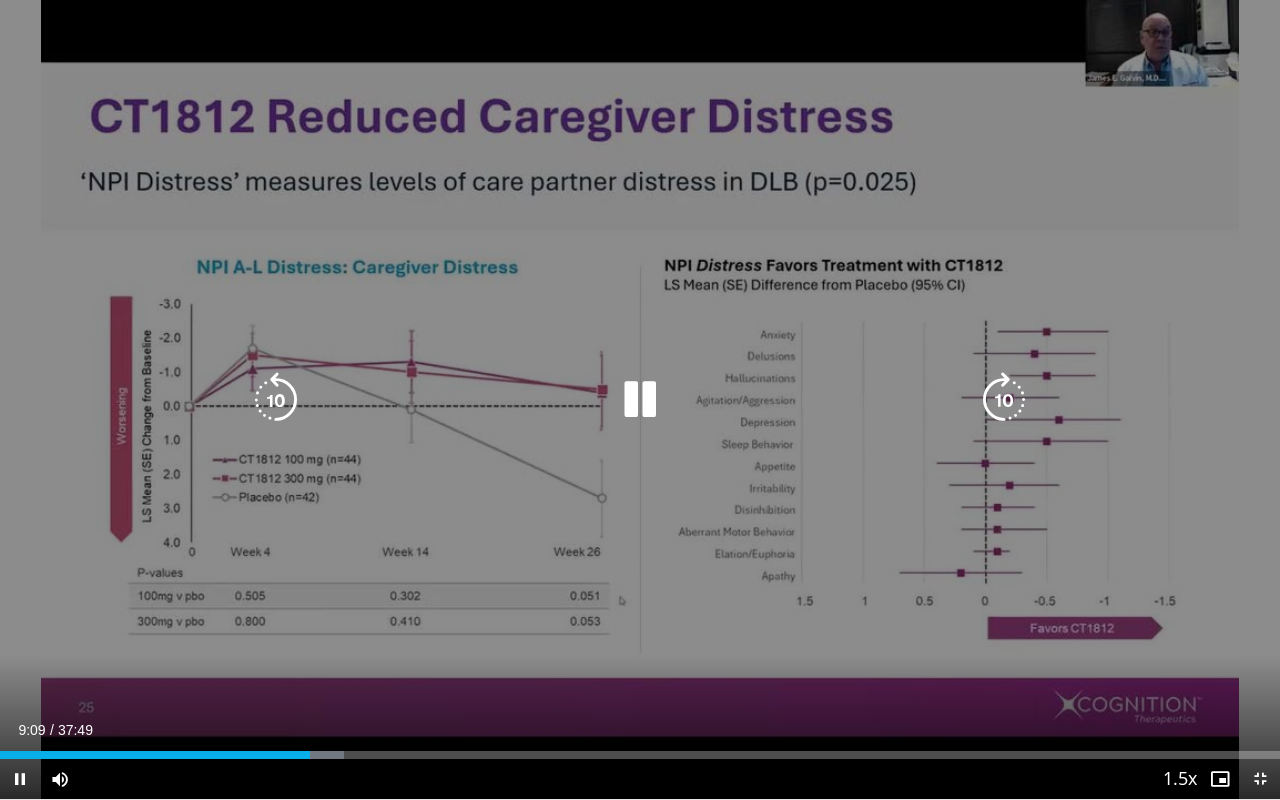 click at bounding box center (640, 400) 